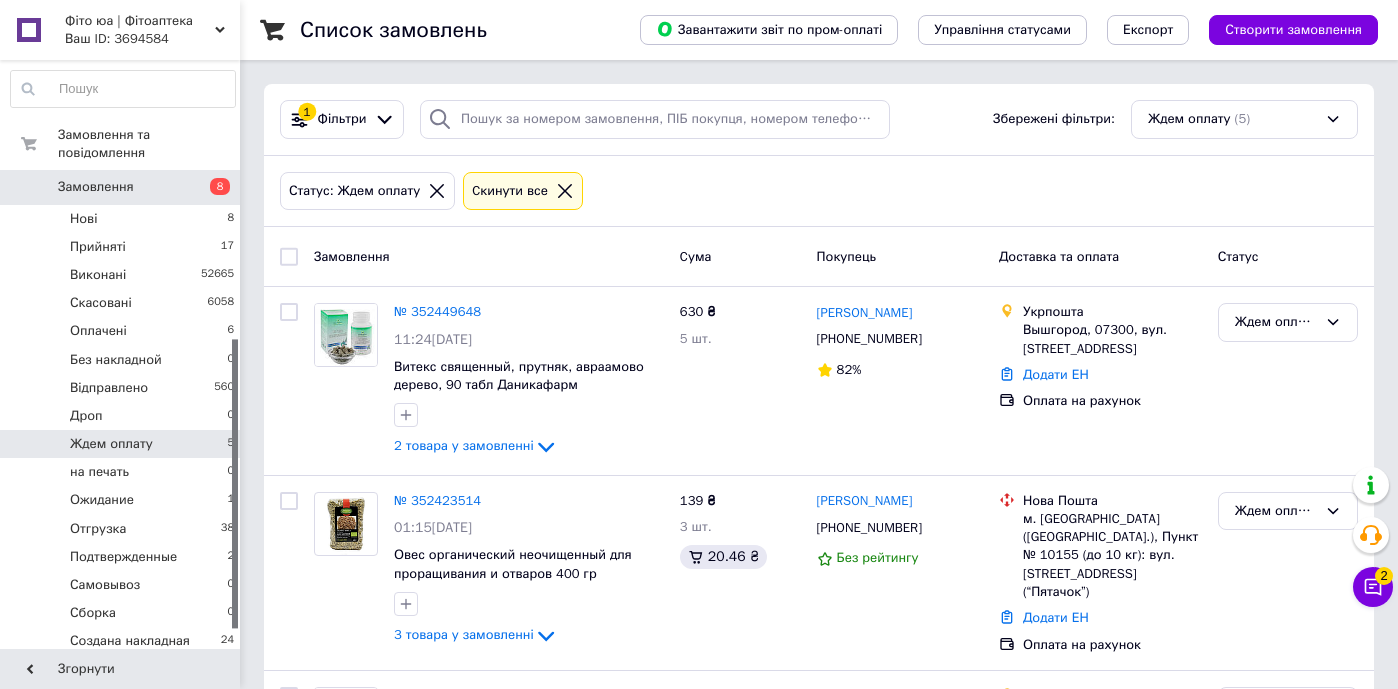 scroll, scrollTop: 0, scrollLeft: 0, axis: both 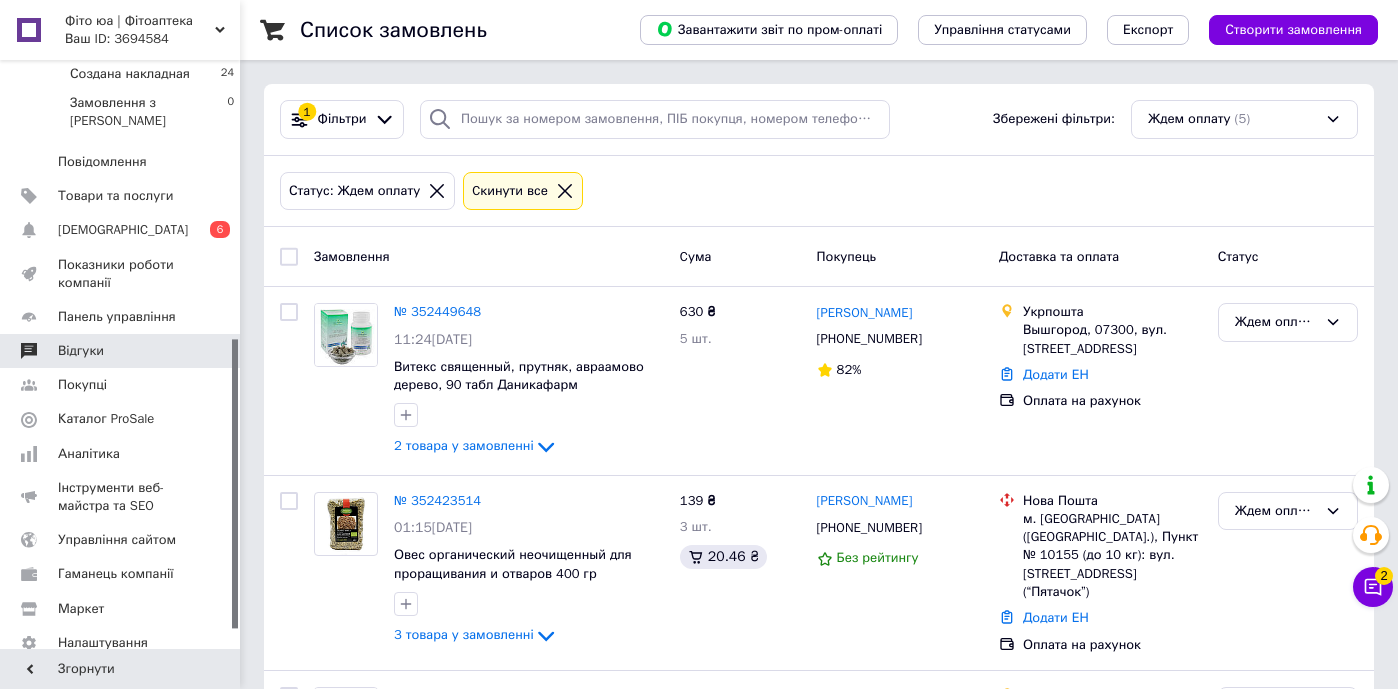 click on "Відгуки" at bounding box center [121, 351] 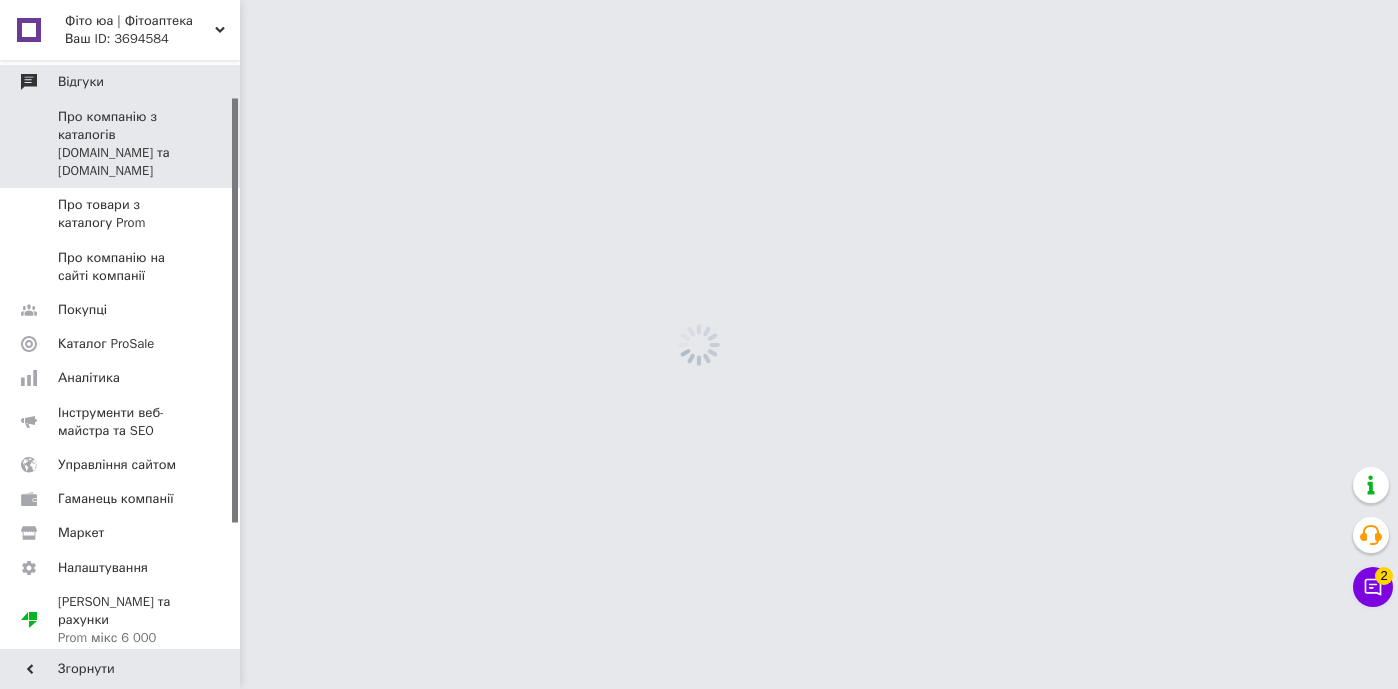 scroll, scrollTop: 51, scrollLeft: 0, axis: vertical 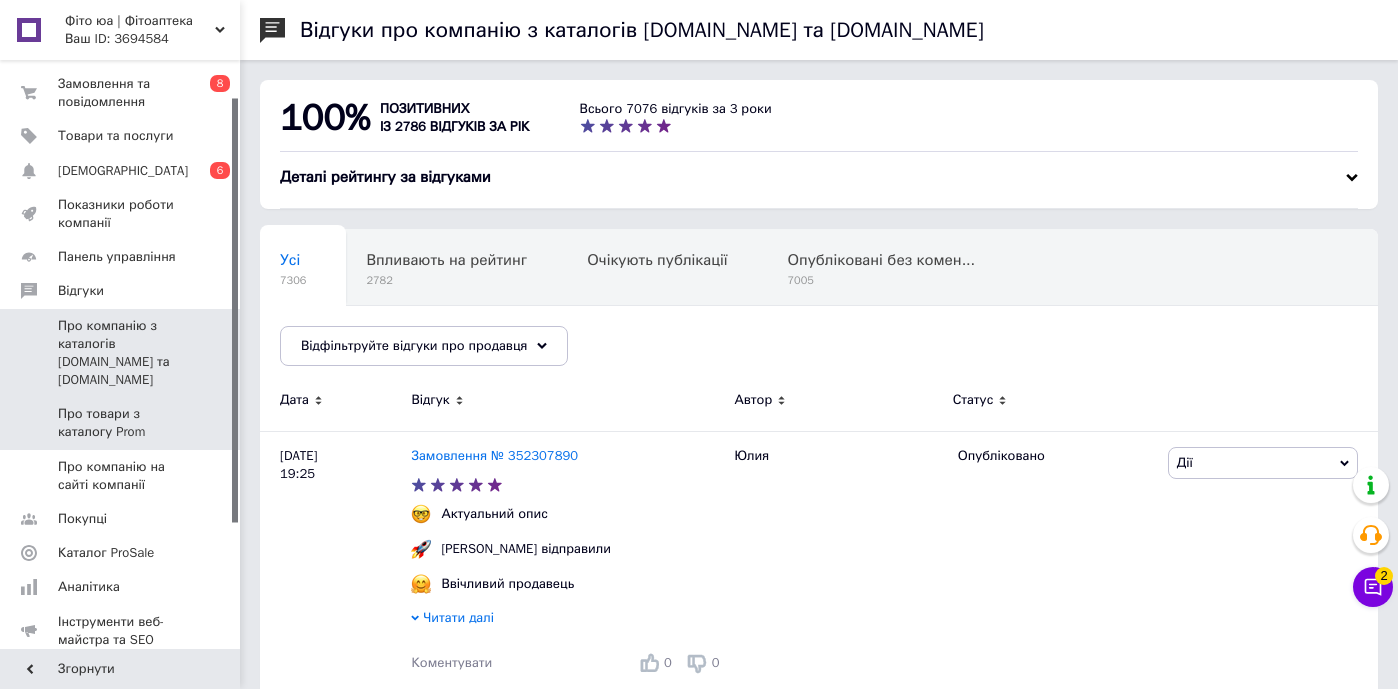 click on "Про товари з каталогу Prom" at bounding box center [121, 423] 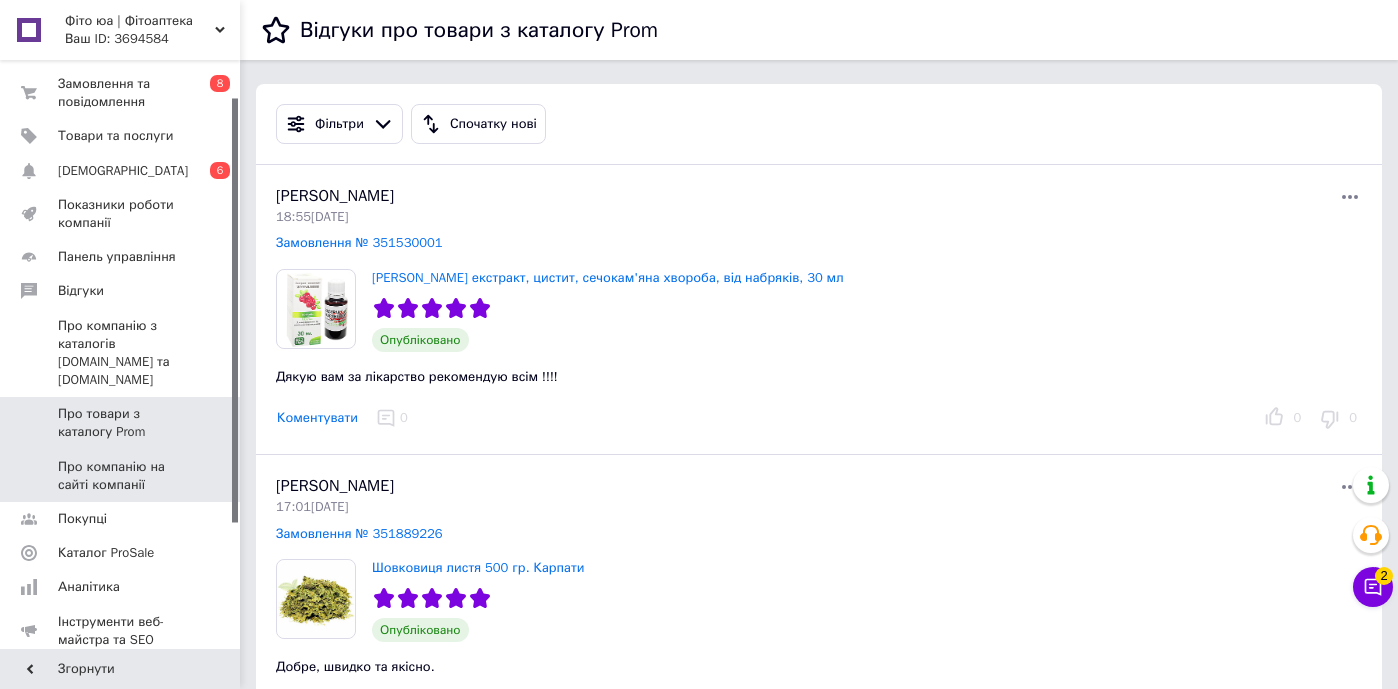 click on "Про компанію на сайті компанії" at bounding box center [121, 476] 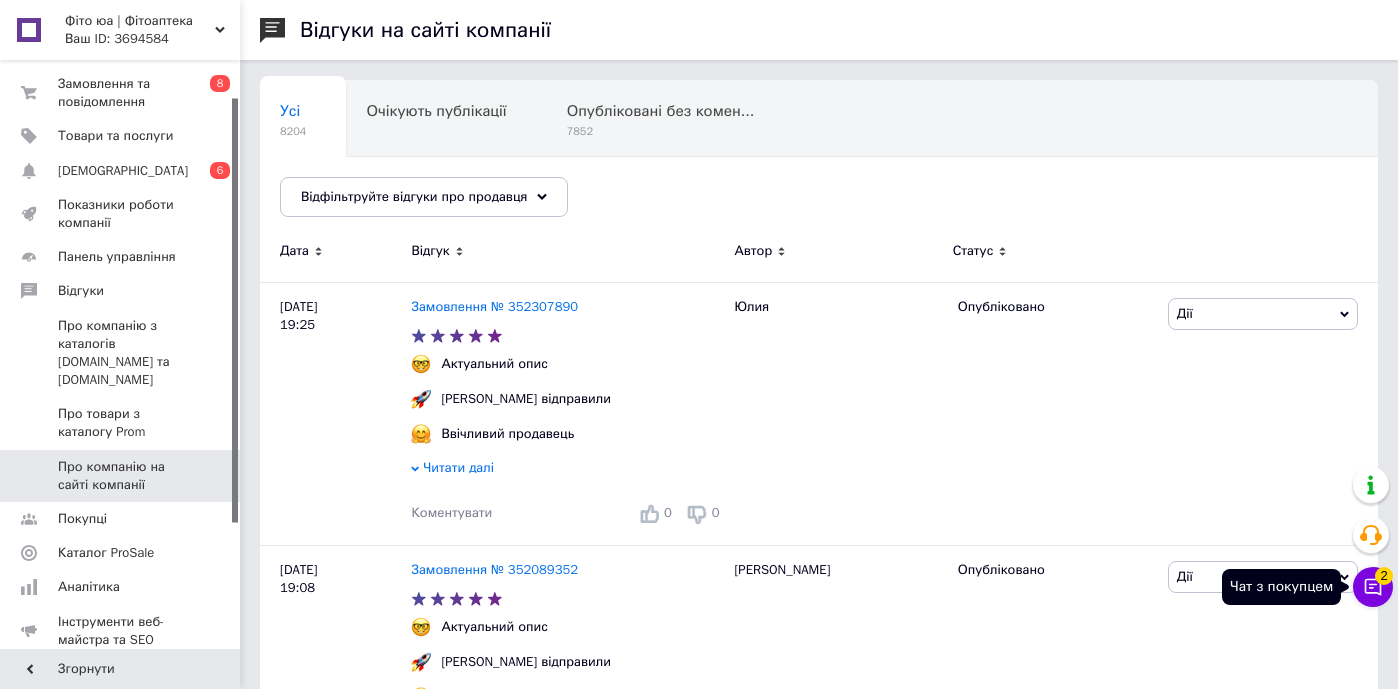 click on "Чат з покупцем 2" at bounding box center [1373, 587] 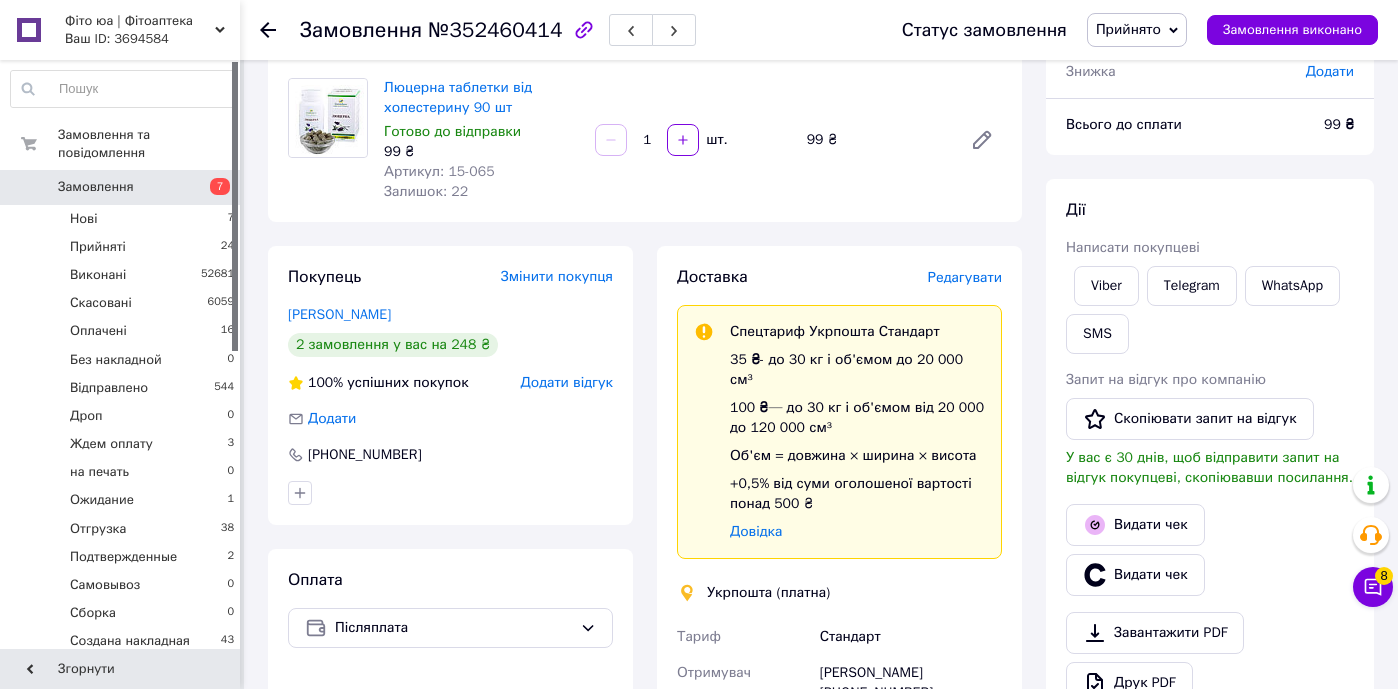 scroll, scrollTop: 132, scrollLeft: 0, axis: vertical 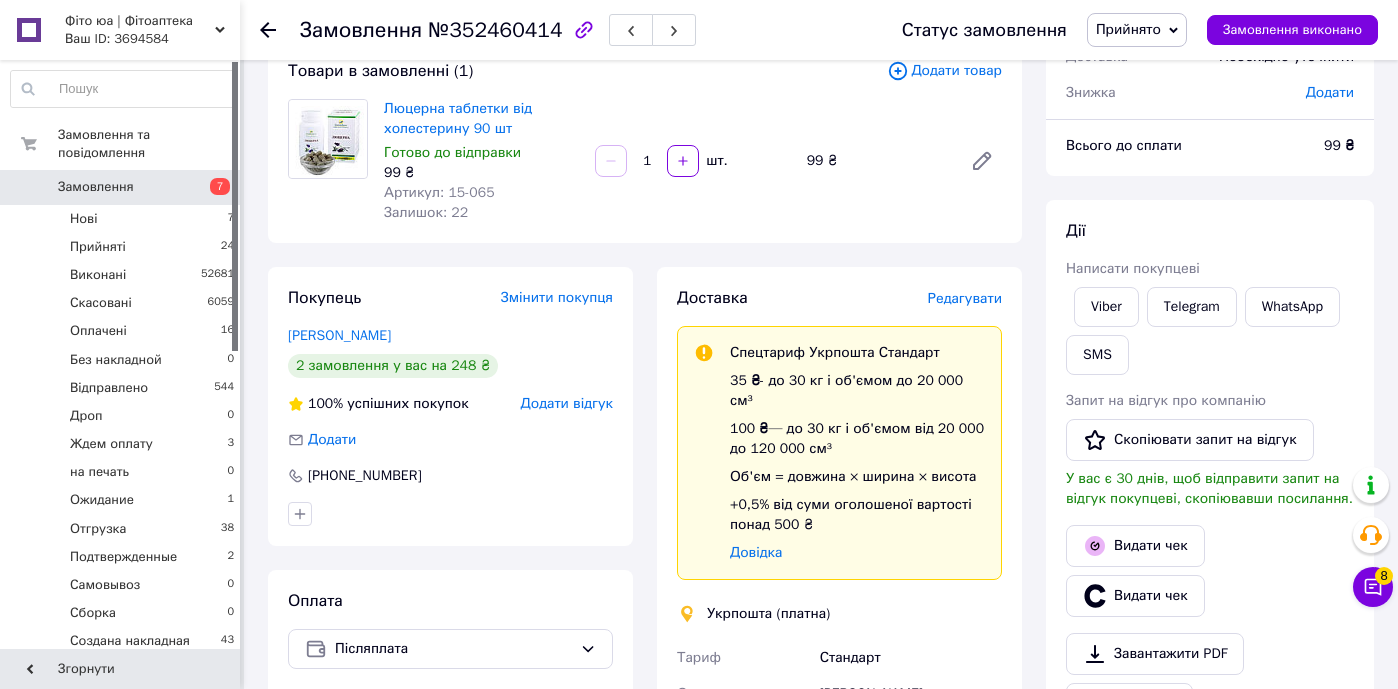 click on "Прийнято" at bounding box center [1128, 29] 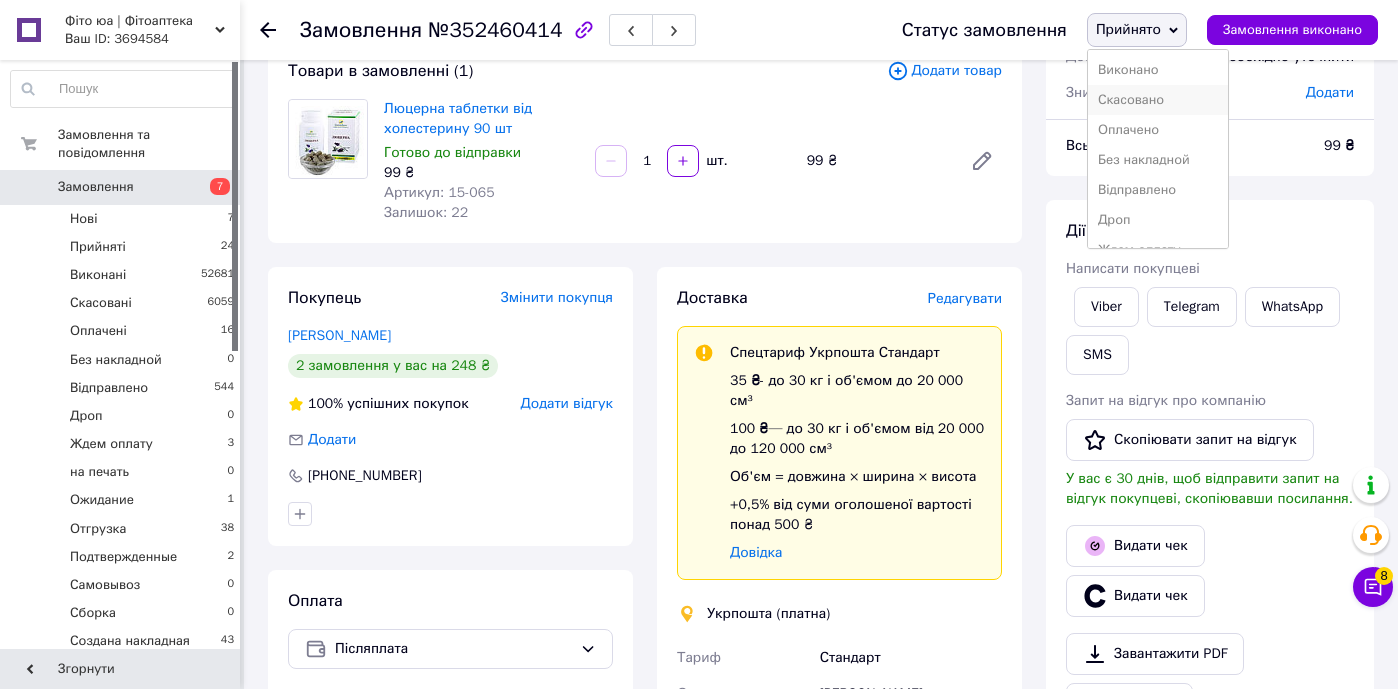 click on "Скасовано" at bounding box center (1158, 100) 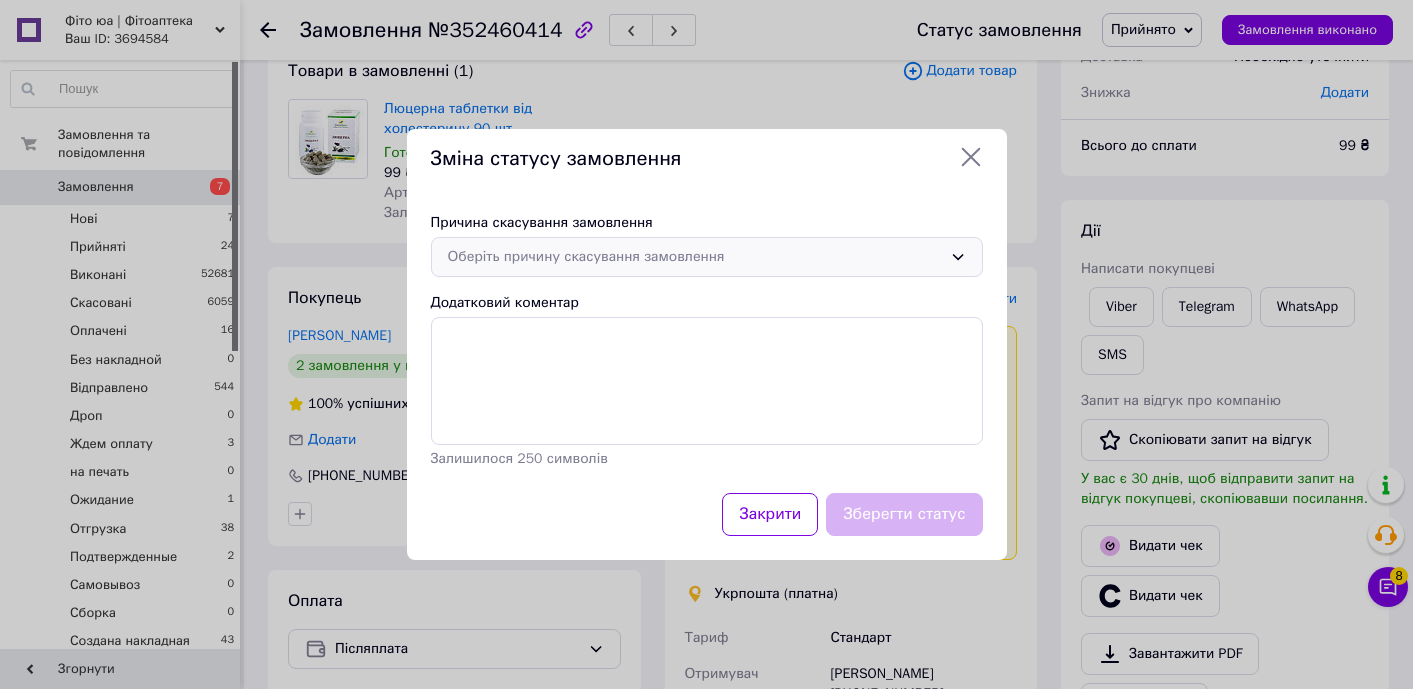click on "Оберіть причину скасування замовлення" at bounding box center (695, 257) 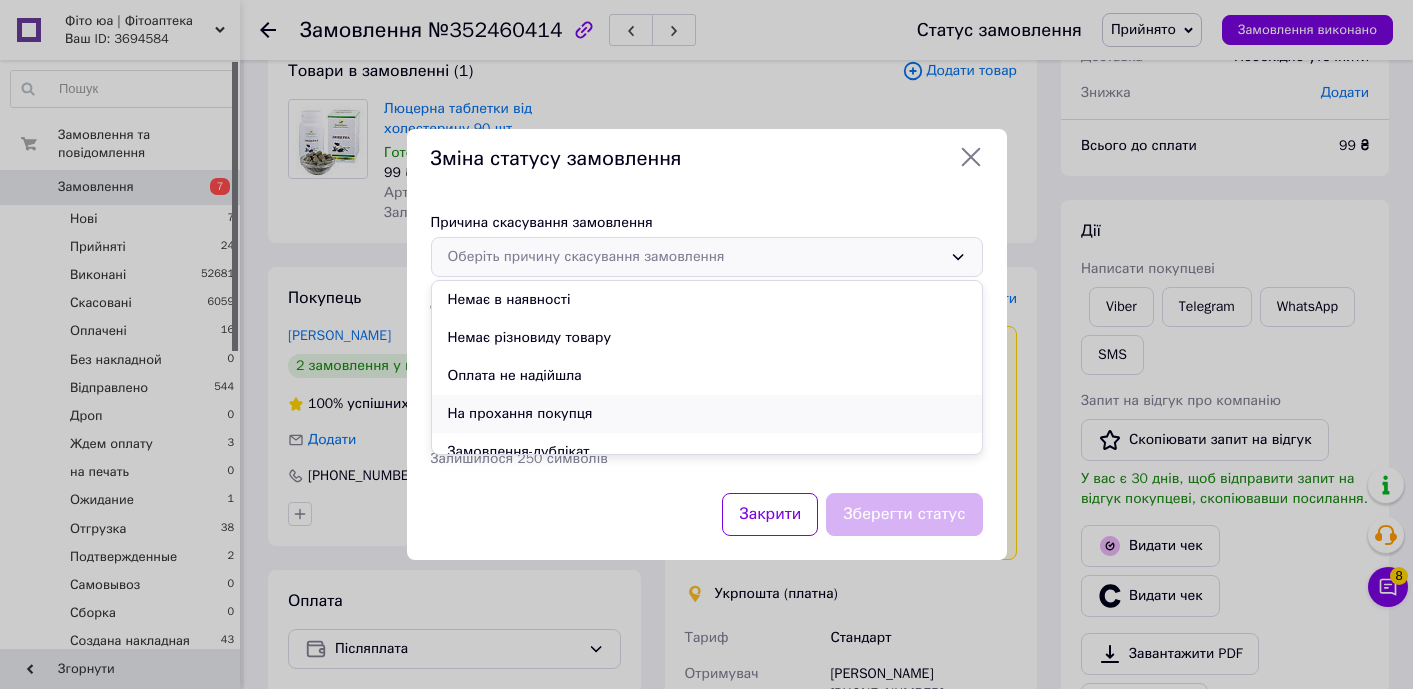 click on "На прохання покупця" at bounding box center [707, 414] 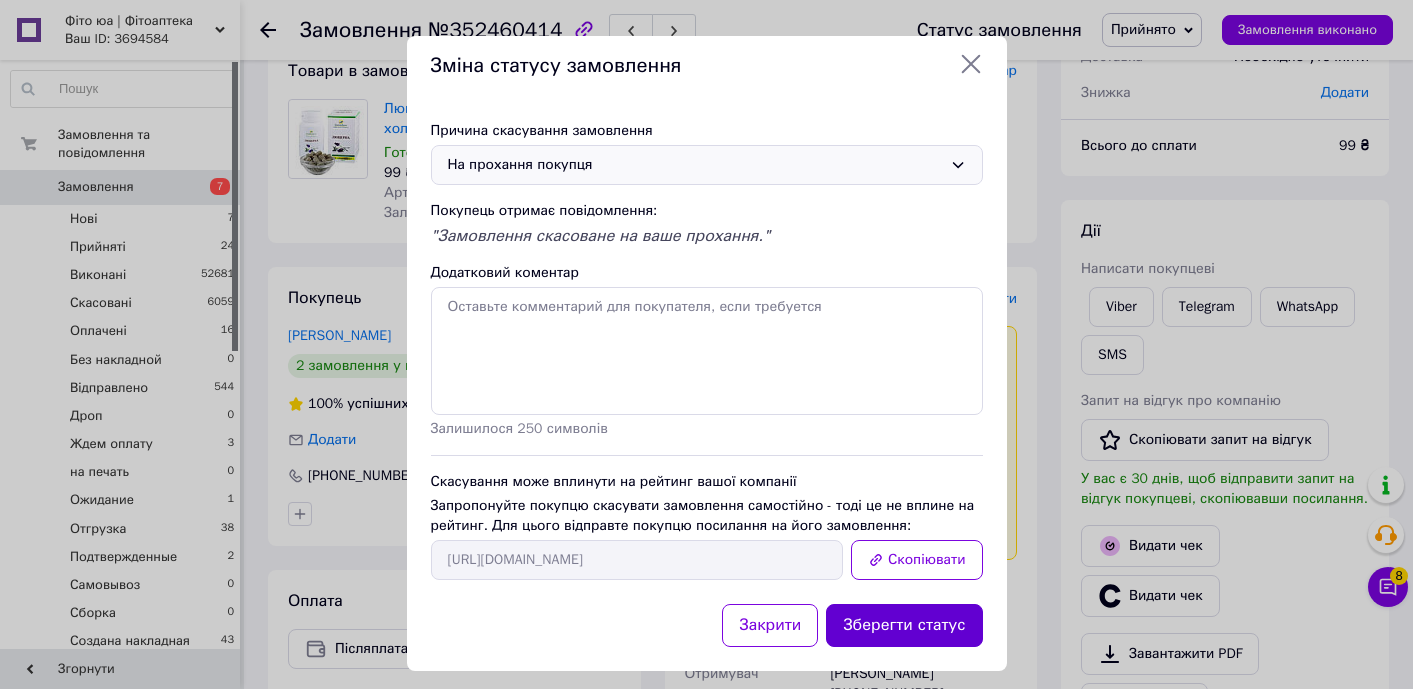click on "Зберегти статус" at bounding box center [904, 625] 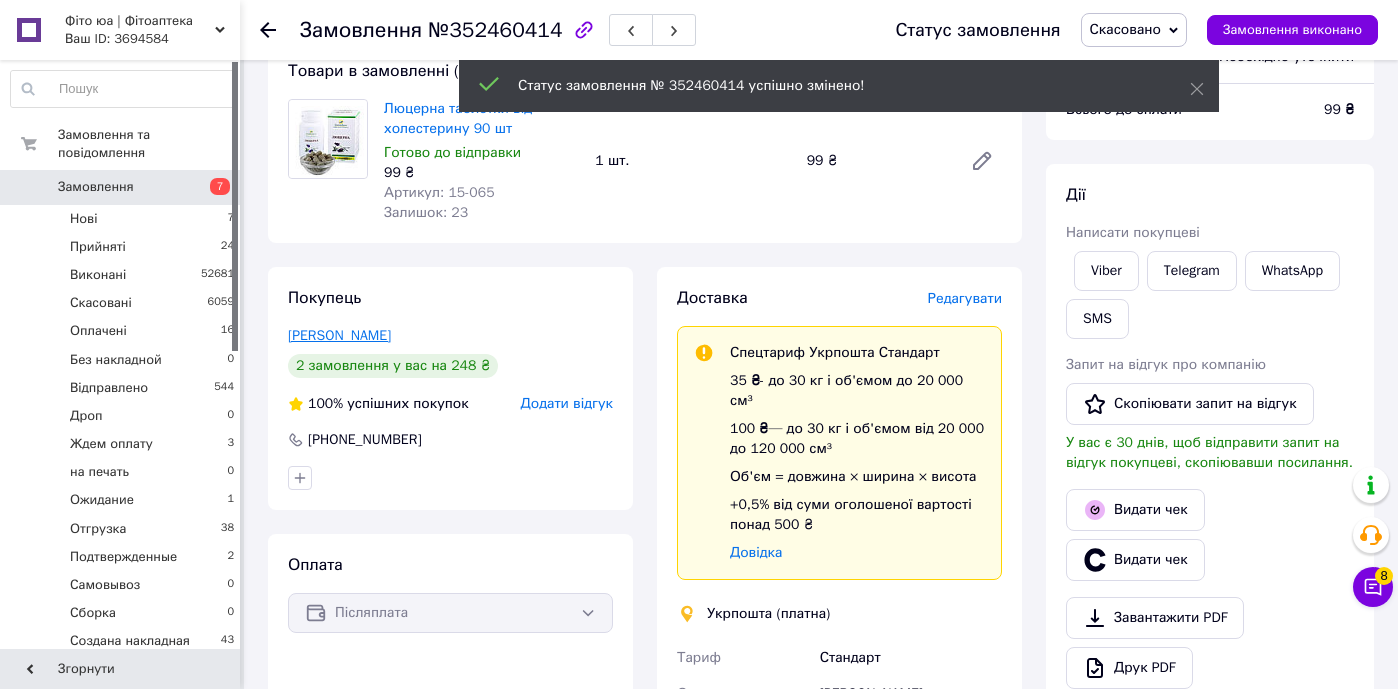 click on "Макарова Вероніка" at bounding box center (339, 335) 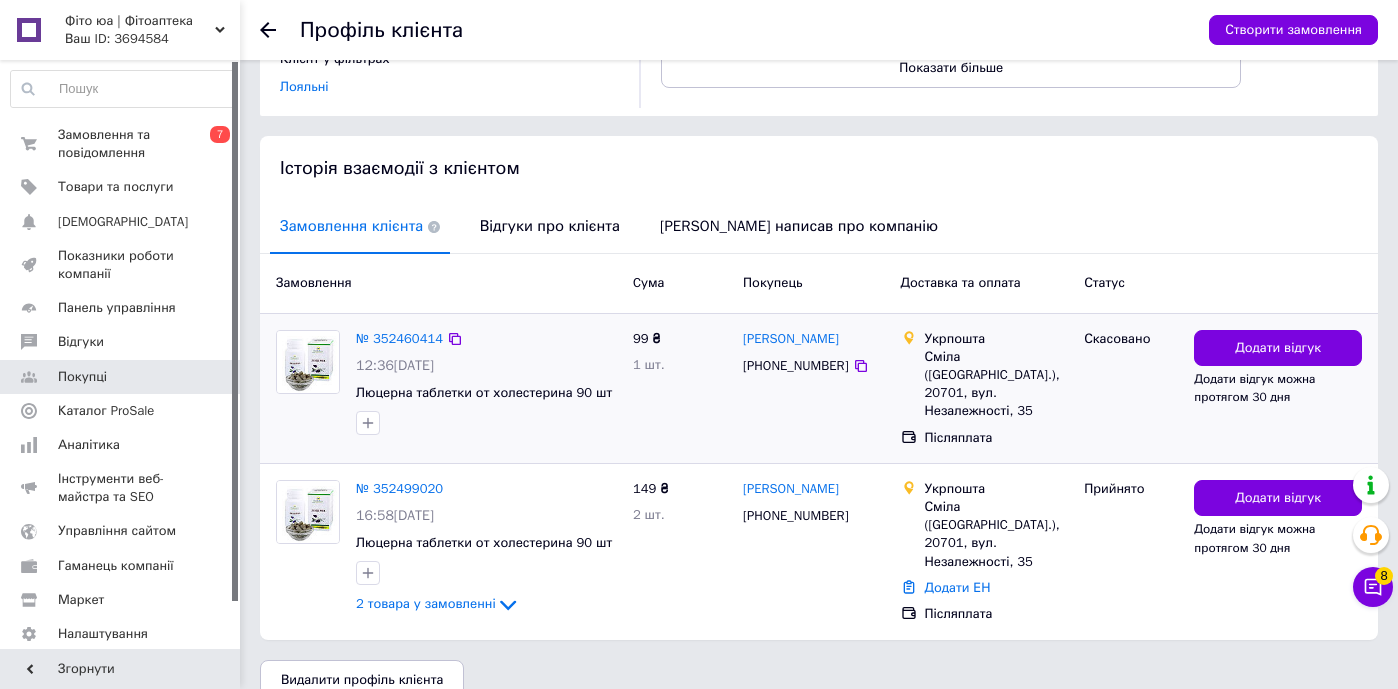 scroll, scrollTop: 326, scrollLeft: 0, axis: vertical 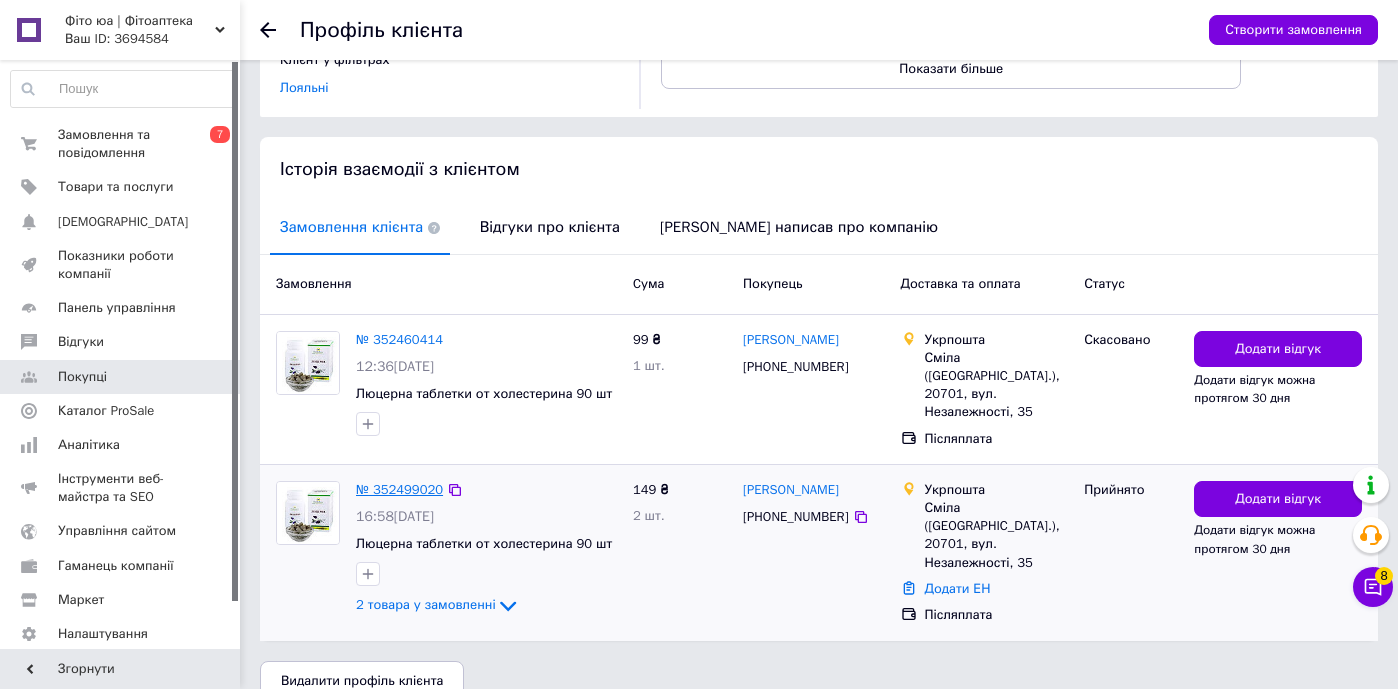 click on "№ 352499020" at bounding box center (399, 489) 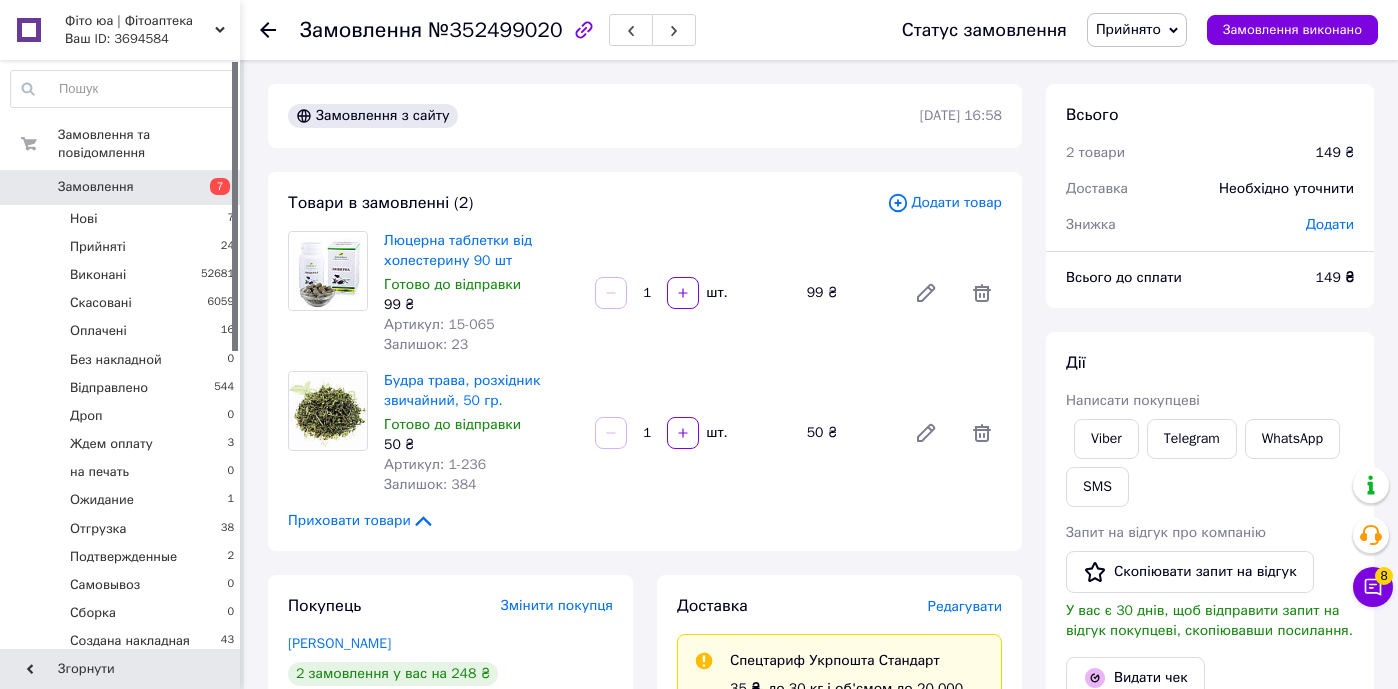 scroll, scrollTop: 0, scrollLeft: 0, axis: both 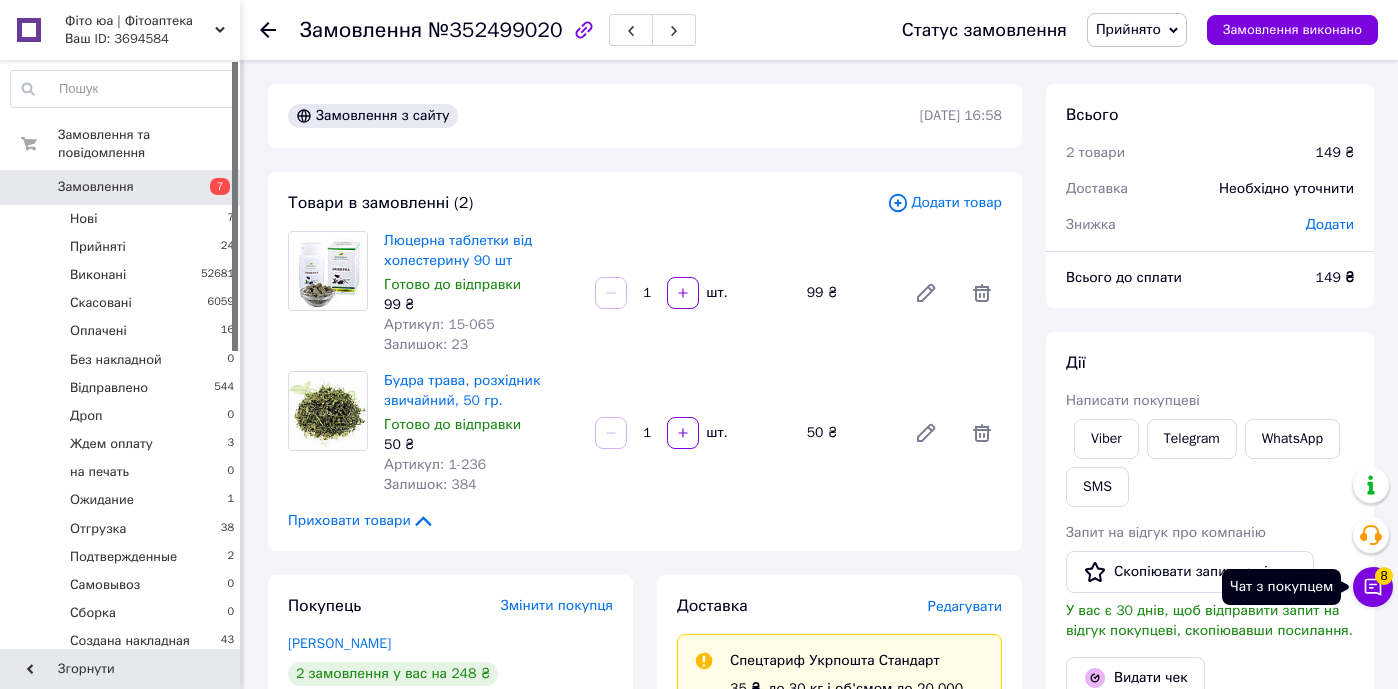 click on "Чат з покупцем 8" at bounding box center (1373, 587) 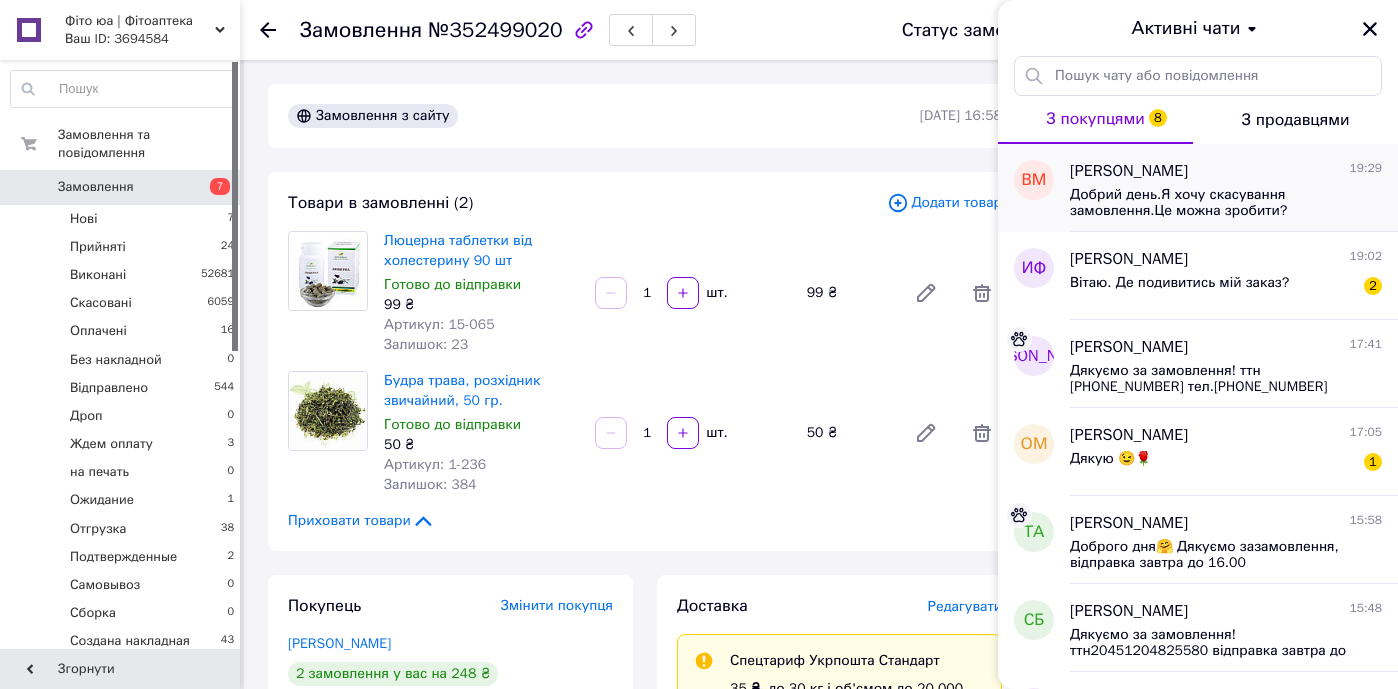 click on "Вероника Макарова 19:29" at bounding box center (1226, 171) 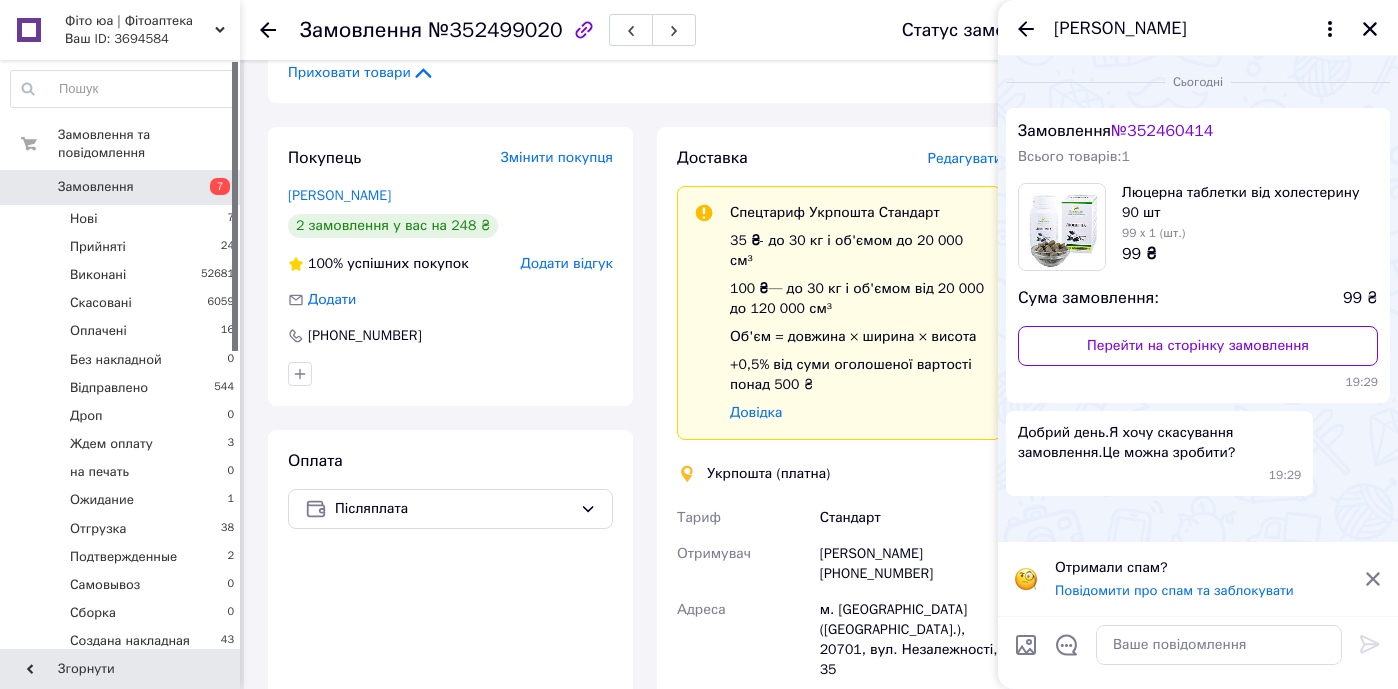 scroll, scrollTop: 455, scrollLeft: 0, axis: vertical 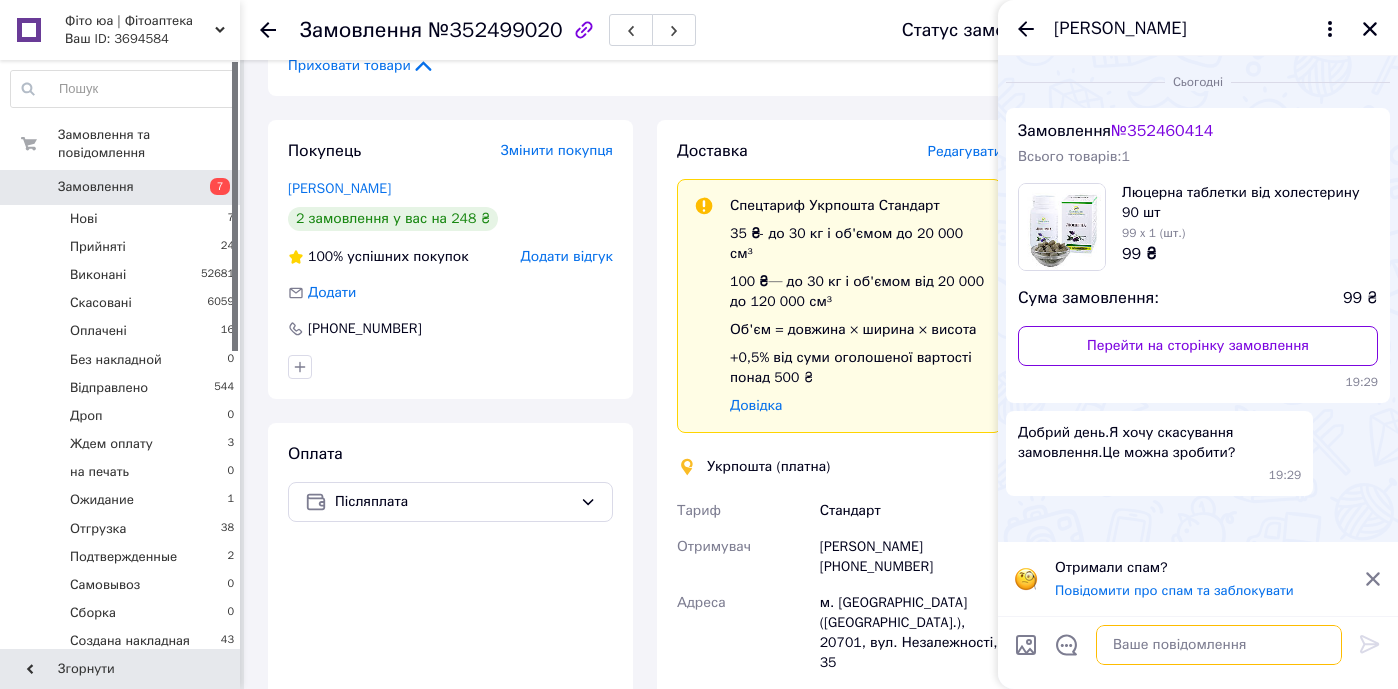 click at bounding box center [1219, 645] 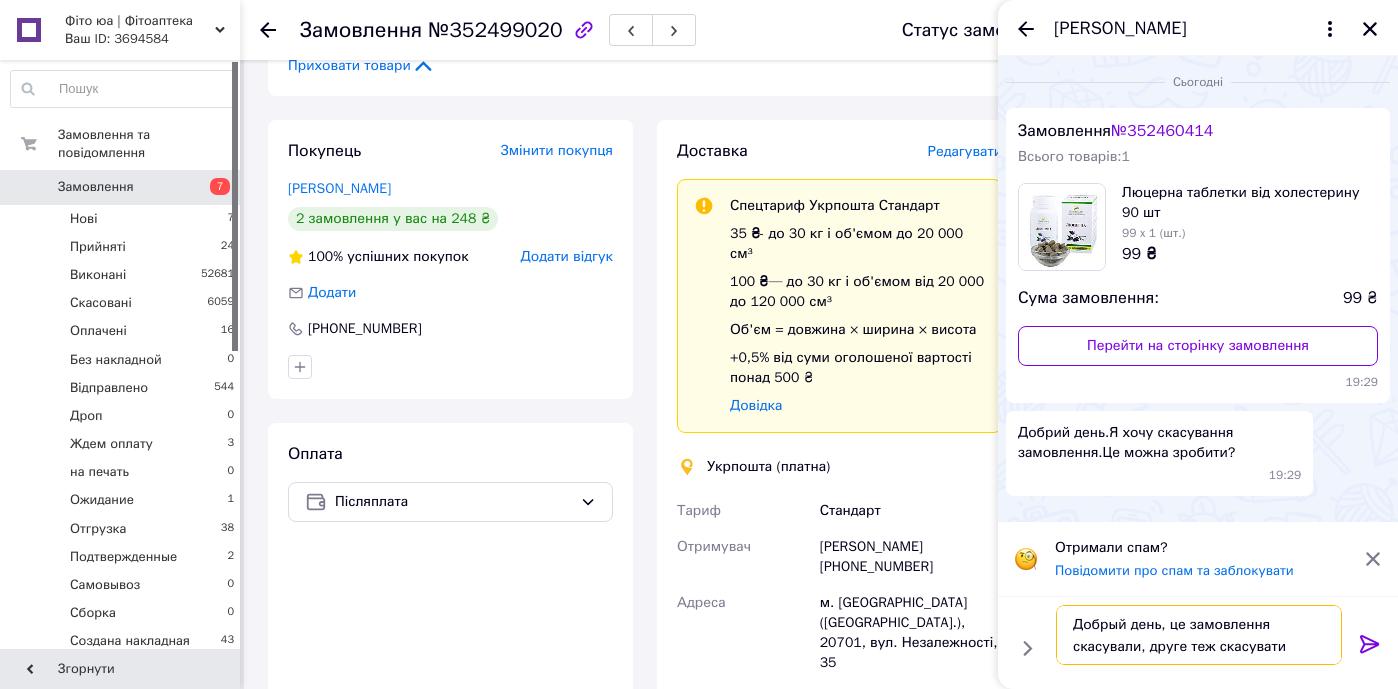 type on "Добрый день, це замовлення скасували, друге теж скасувати?" 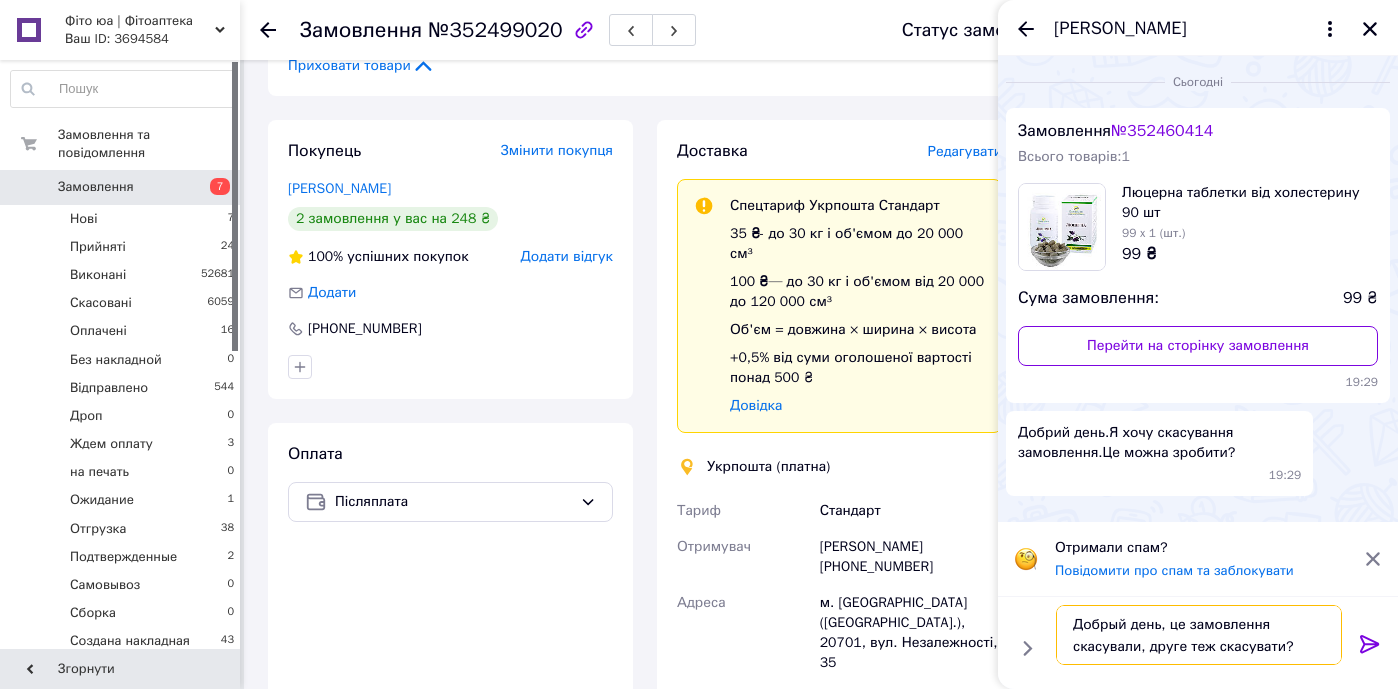 type 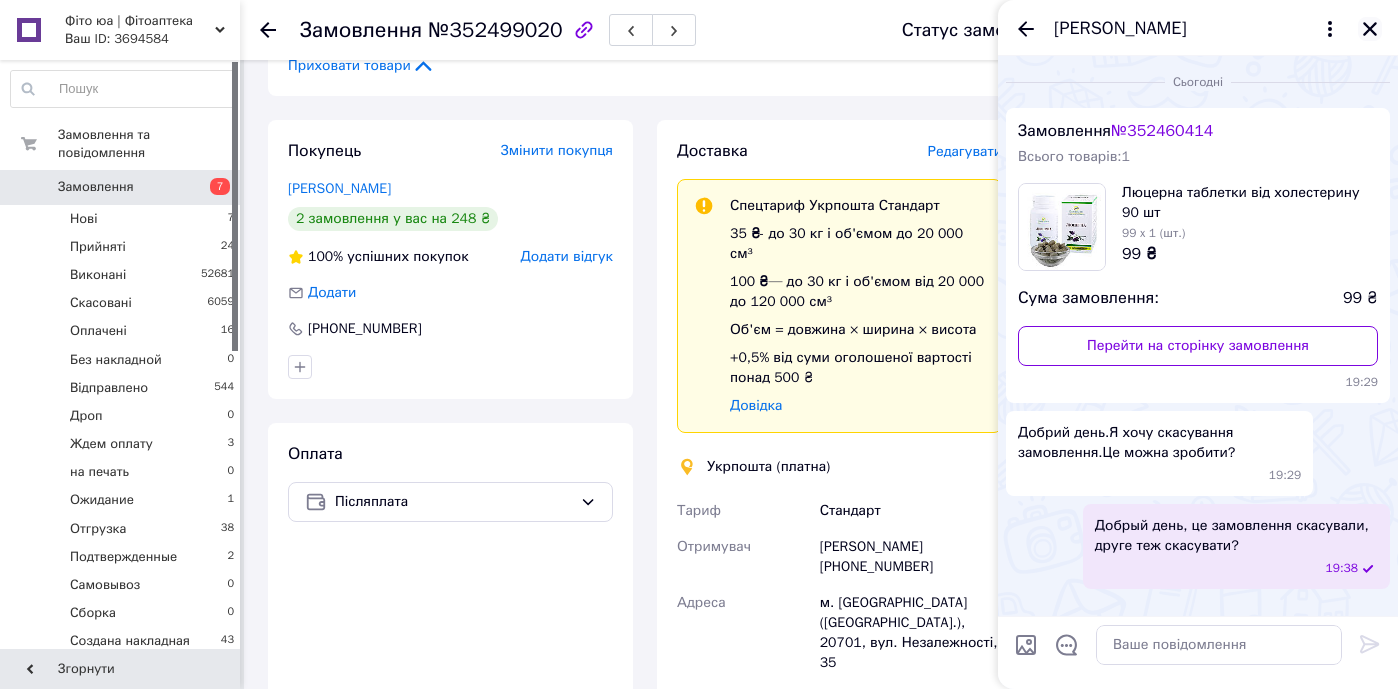 click 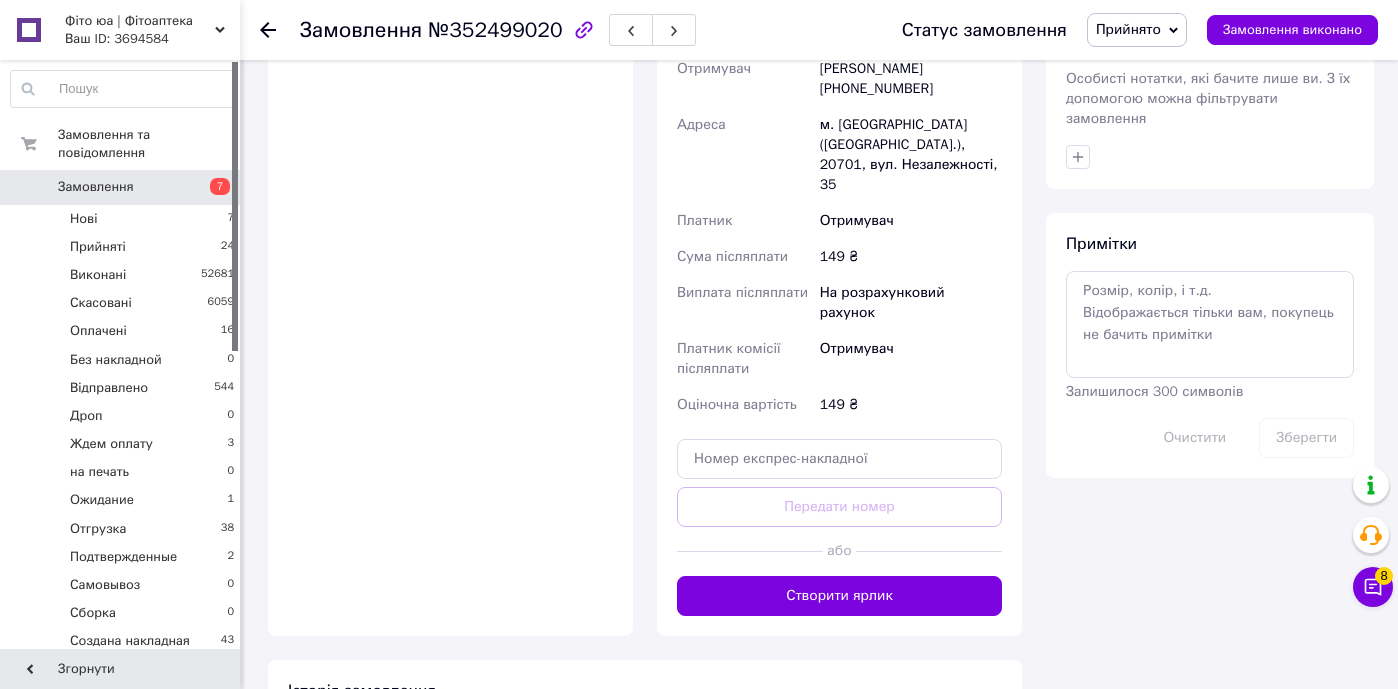 scroll, scrollTop: 929, scrollLeft: 0, axis: vertical 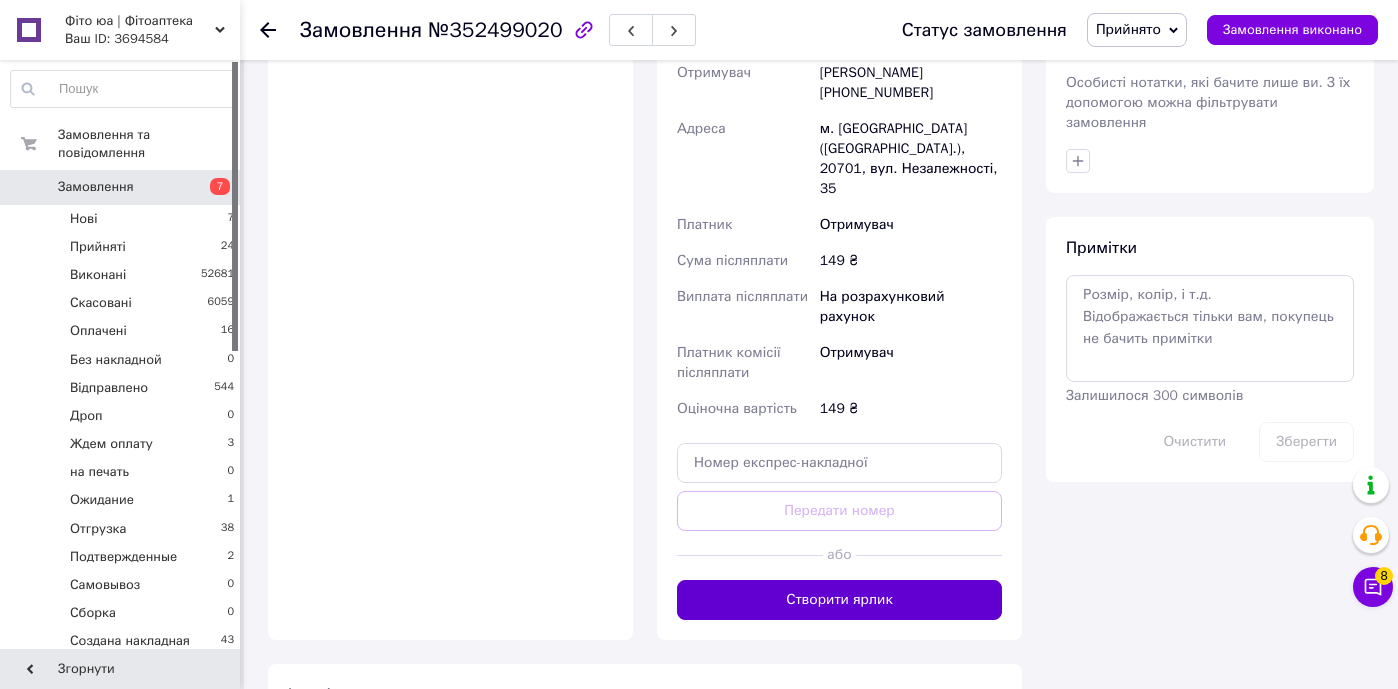 click on "Створити ярлик" at bounding box center (839, 600) 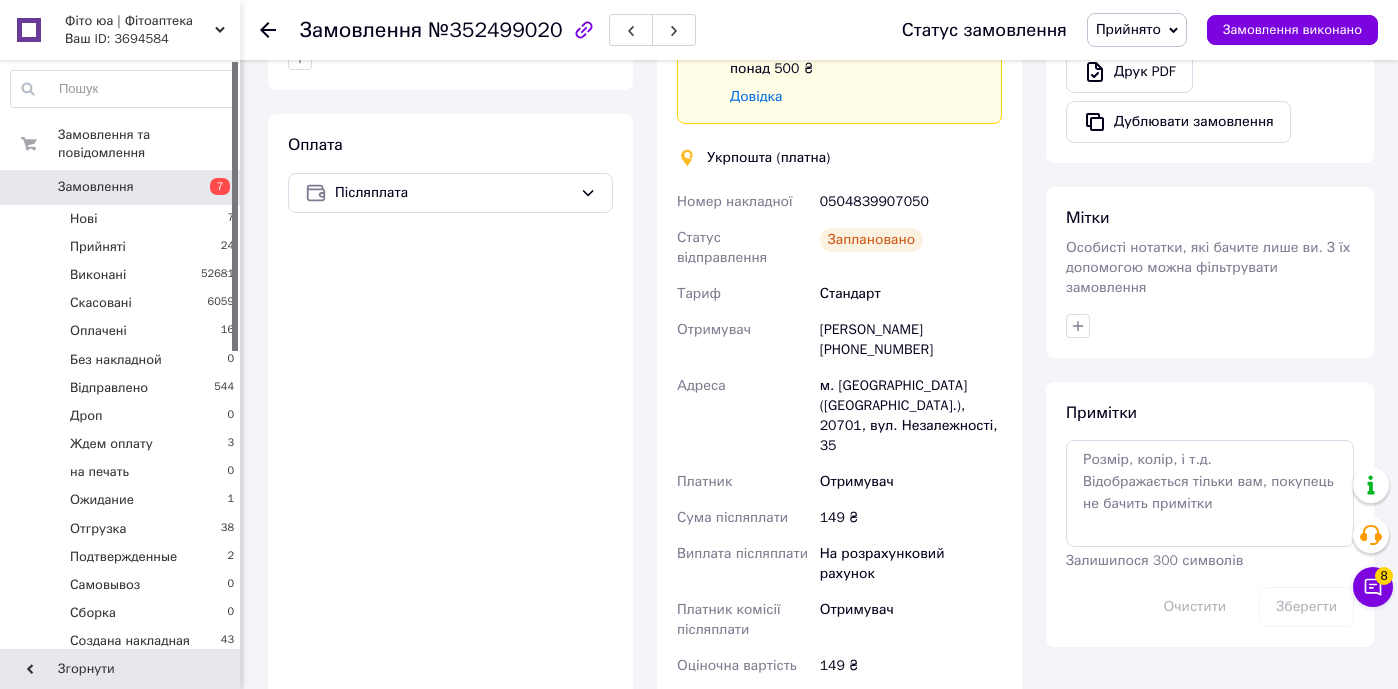 scroll, scrollTop: 762, scrollLeft: 0, axis: vertical 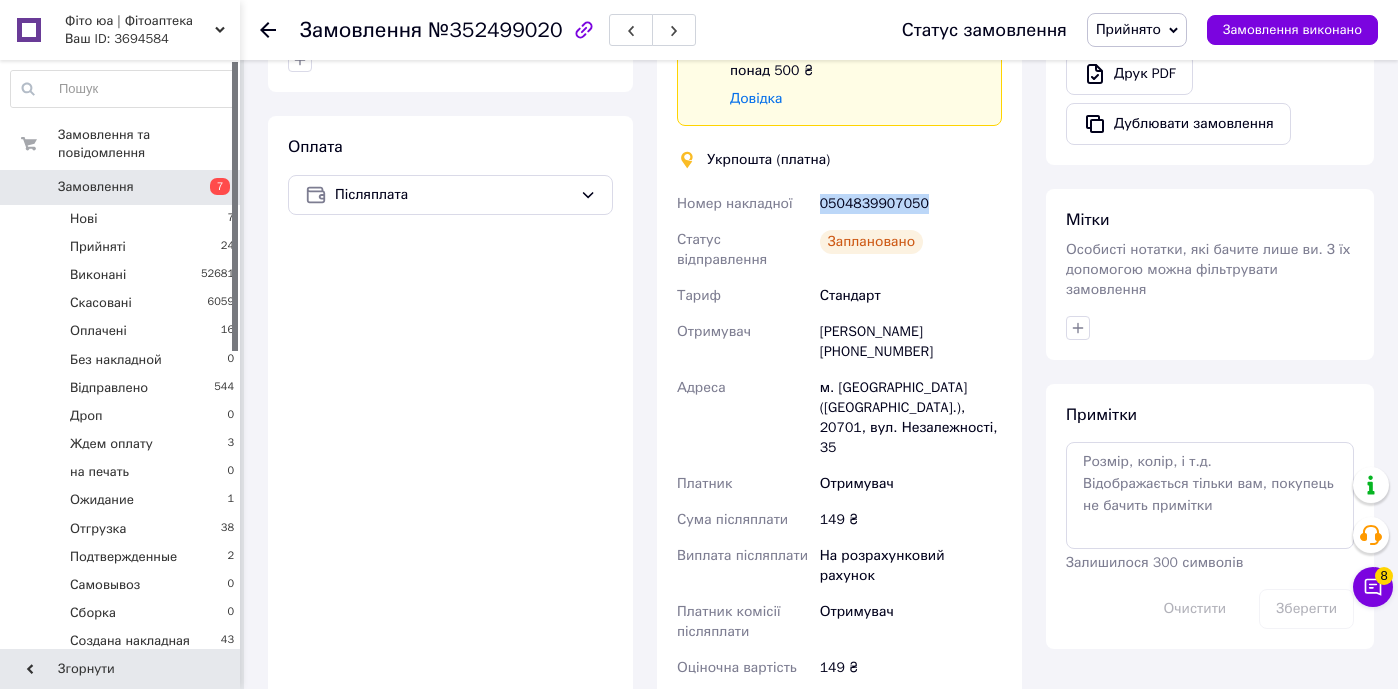 drag, startPoint x: 821, startPoint y: 204, endPoint x: 959, endPoint y: 205, distance: 138.00362 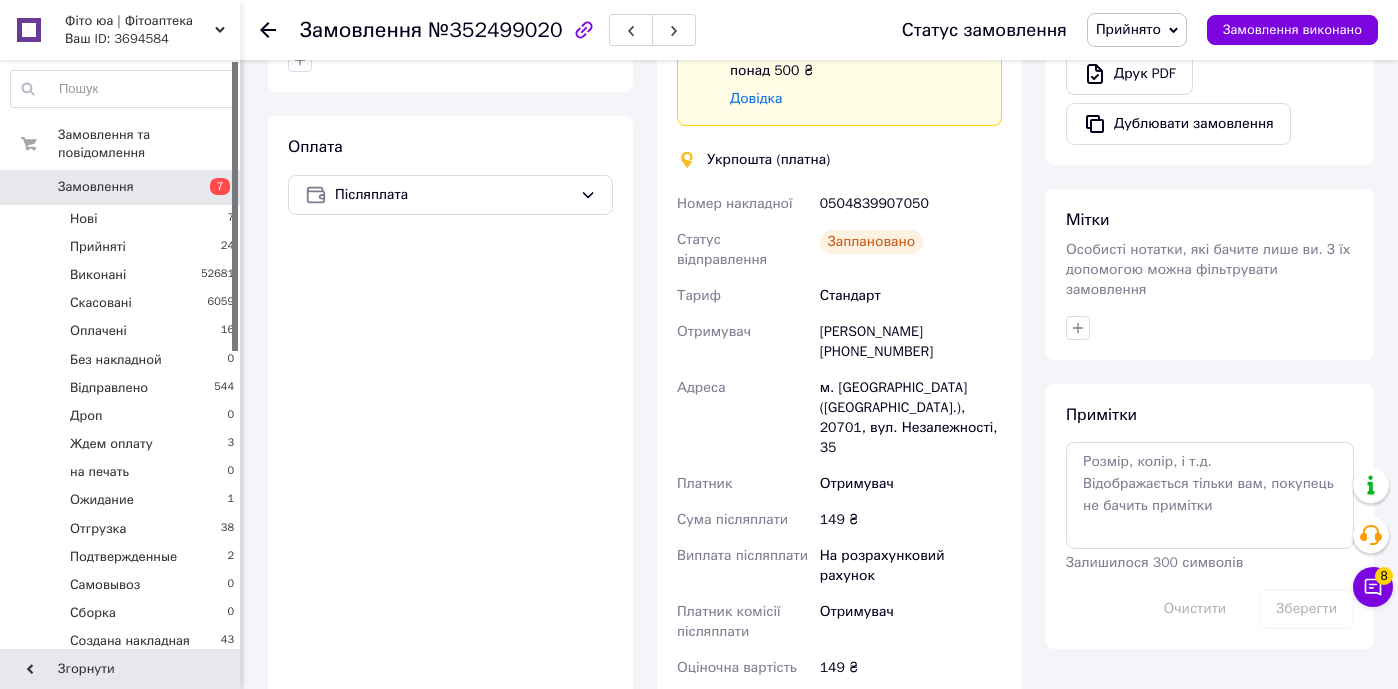 click on "Прийнято" at bounding box center [1128, 29] 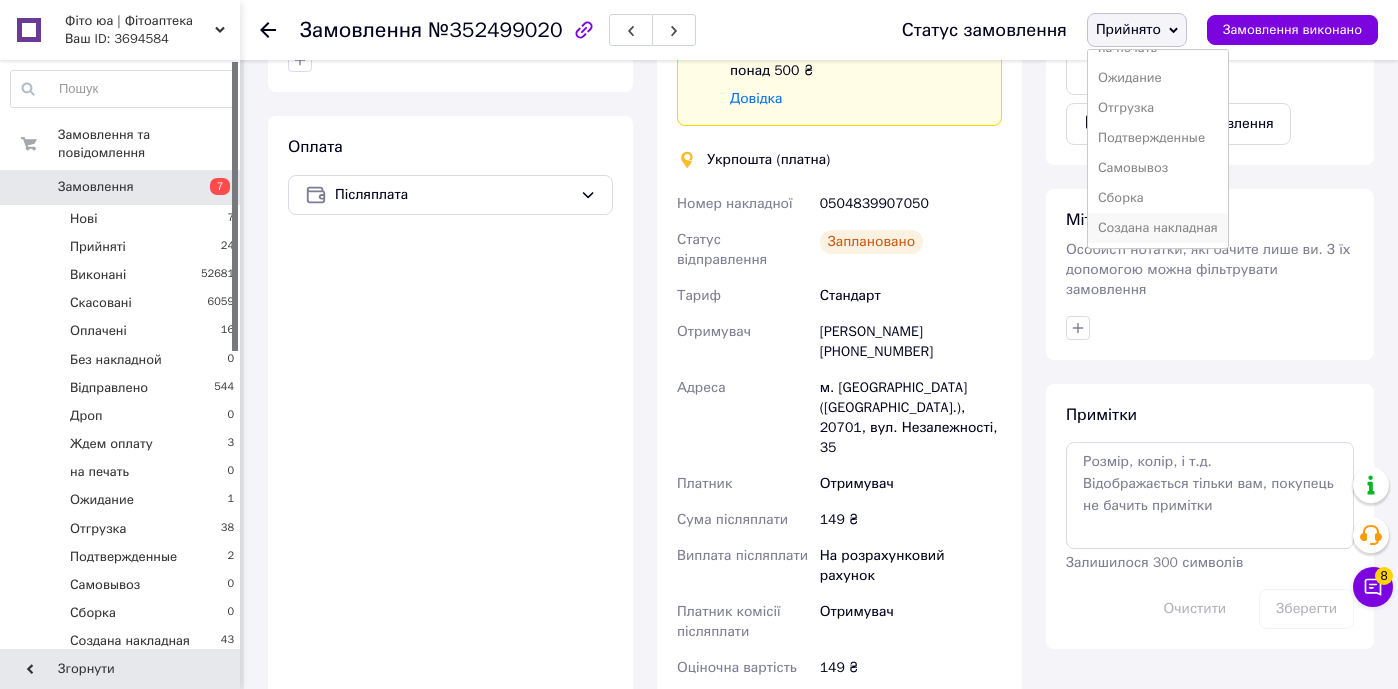 scroll, scrollTop: 234, scrollLeft: 0, axis: vertical 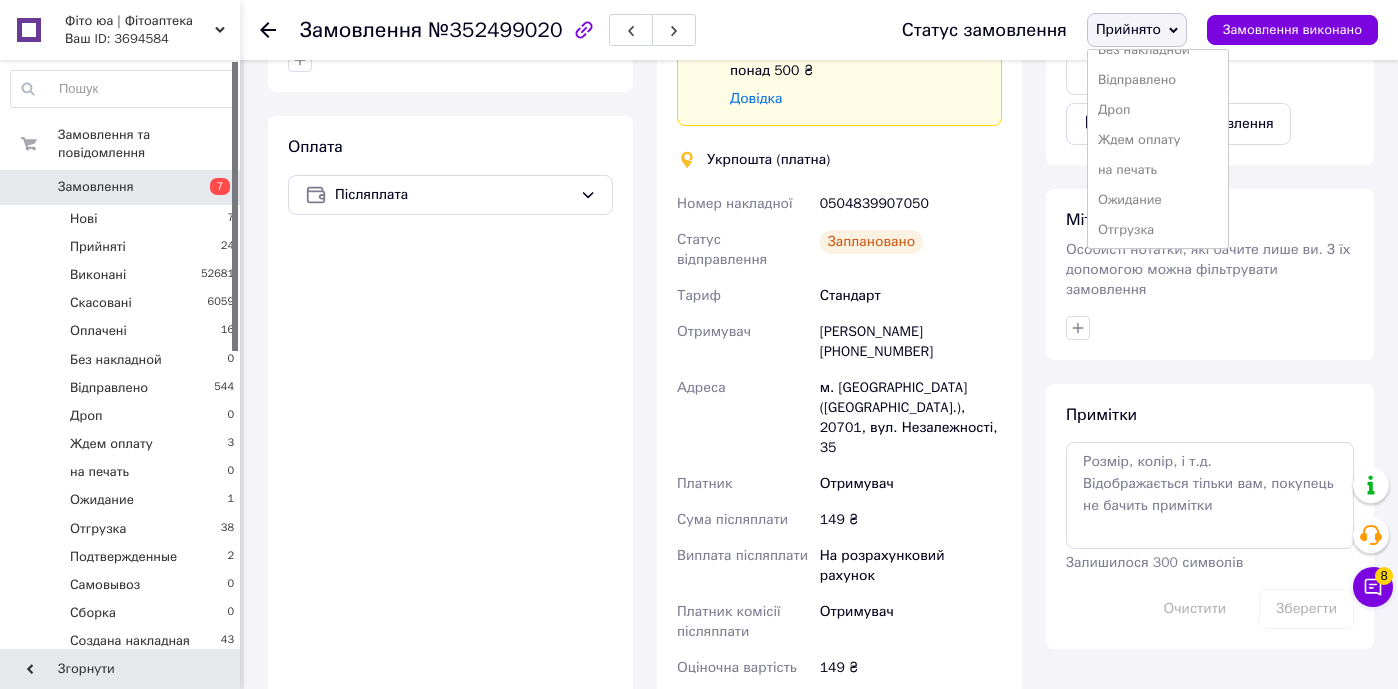 click on "Создана накладная" at bounding box center [1158, 350] 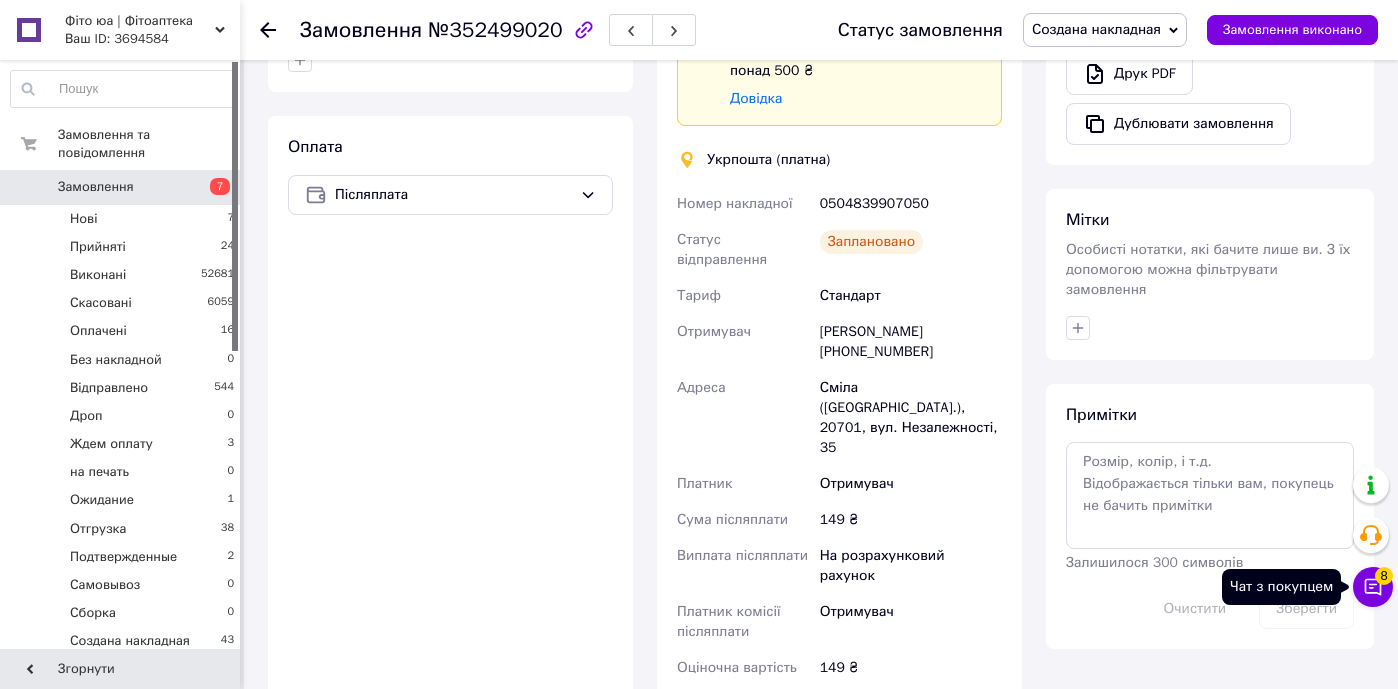 click 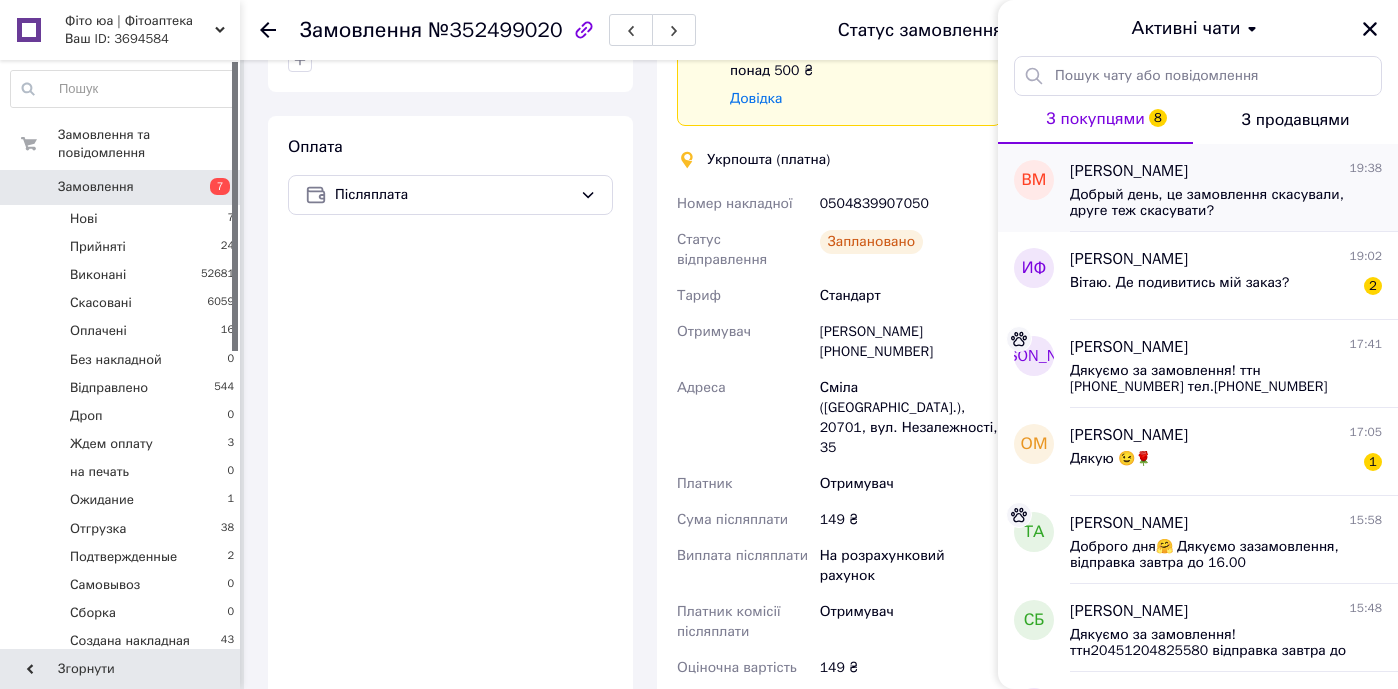click on "Добрый день, це замовлення скасували, друге теж скасувати?" at bounding box center (1212, 203) 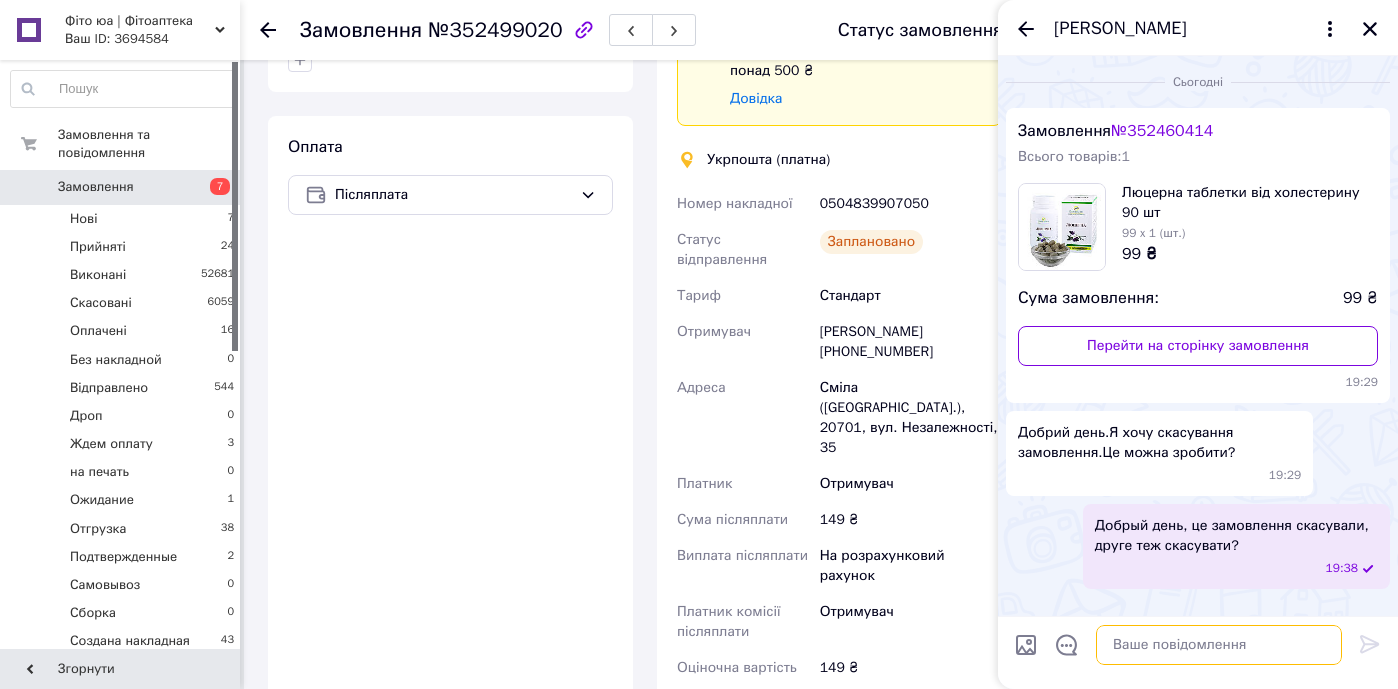 click at bounding box center [1219, 645] 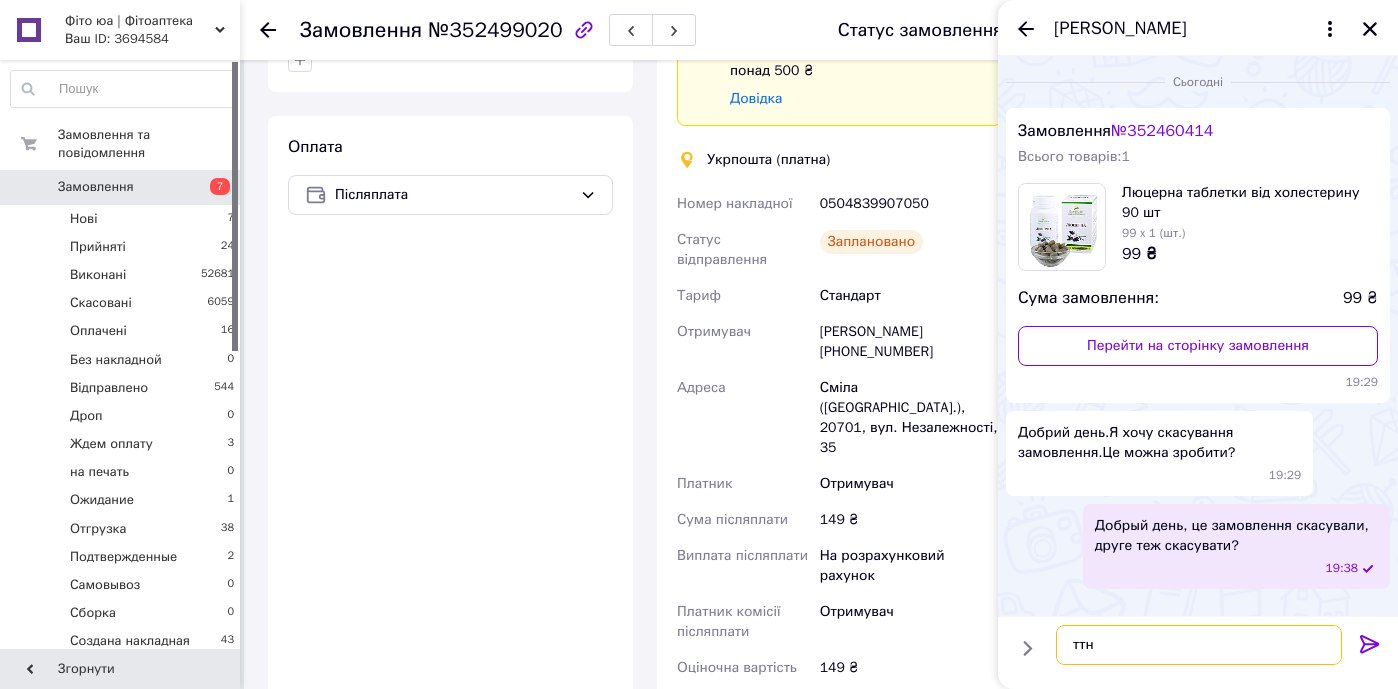 paste on "0504839907050" 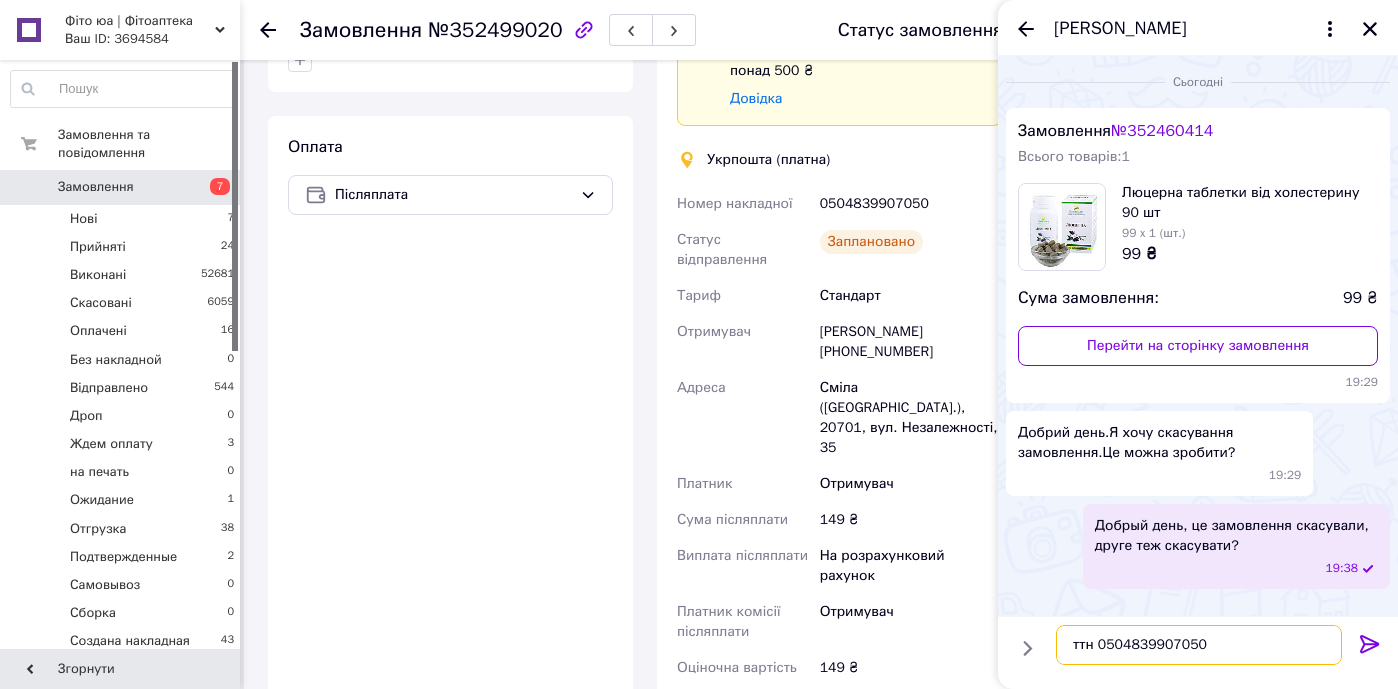 type 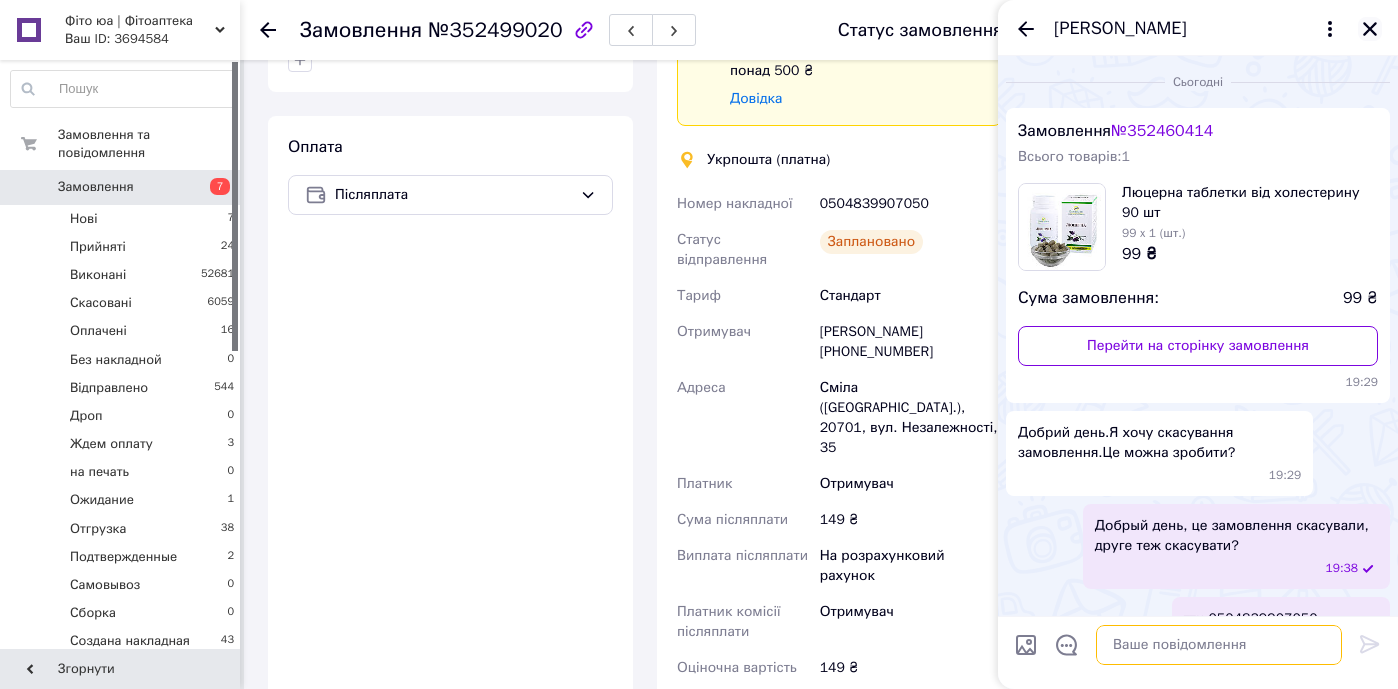 scroll, scrollTop: 32, scrollLeft: 0, axis: vertical 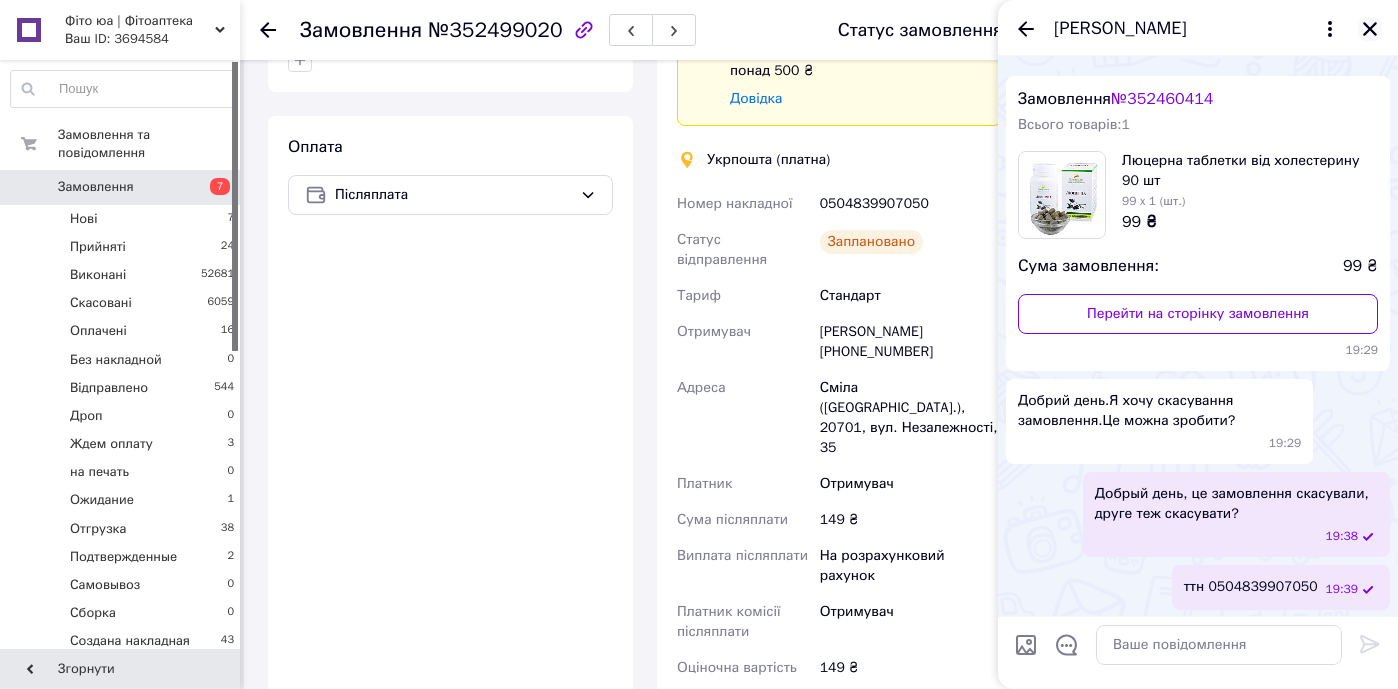click 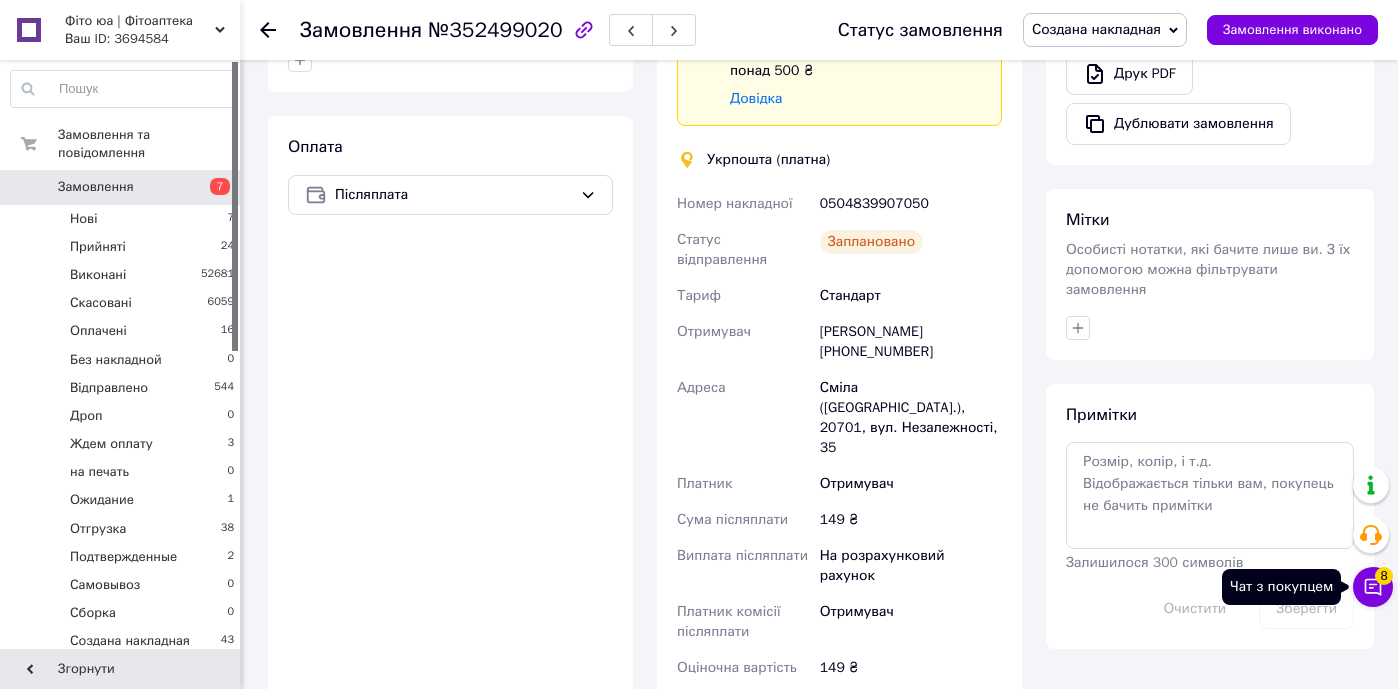click 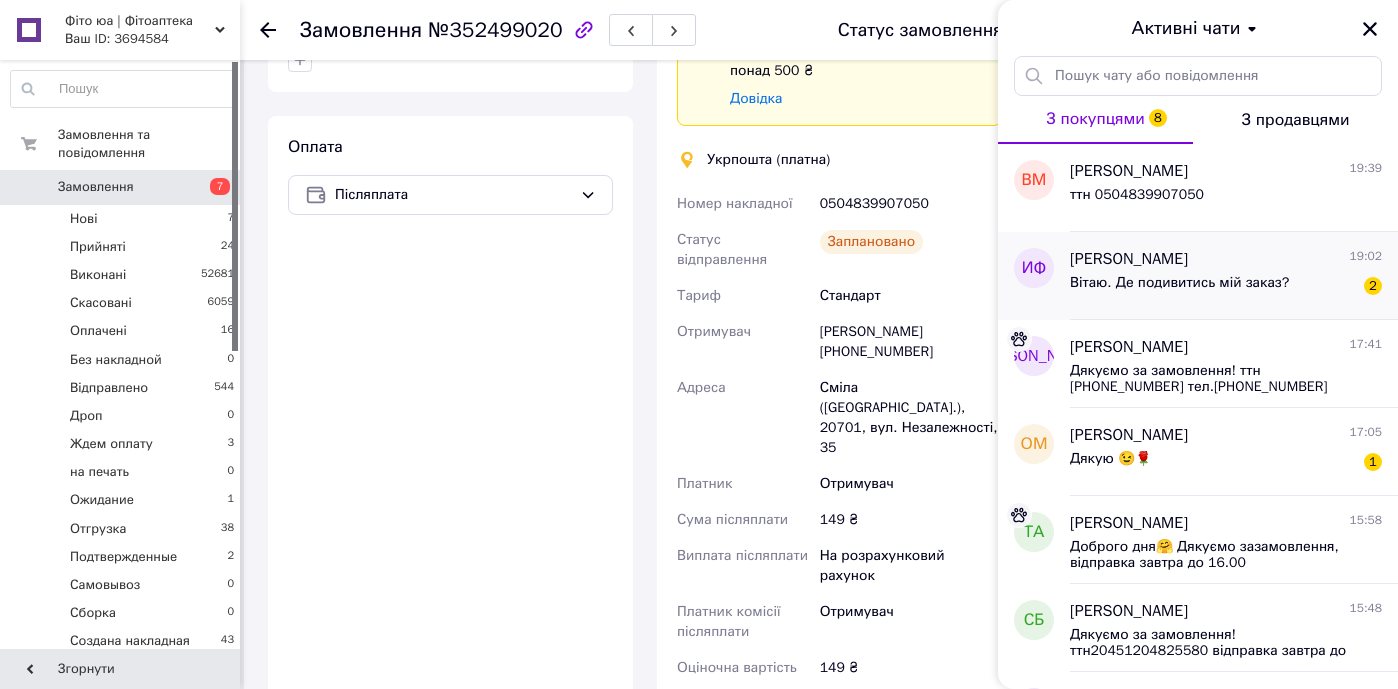 click on "Вітаю. Де подивитись мій заказ?" at bounding box center (1179, 289) 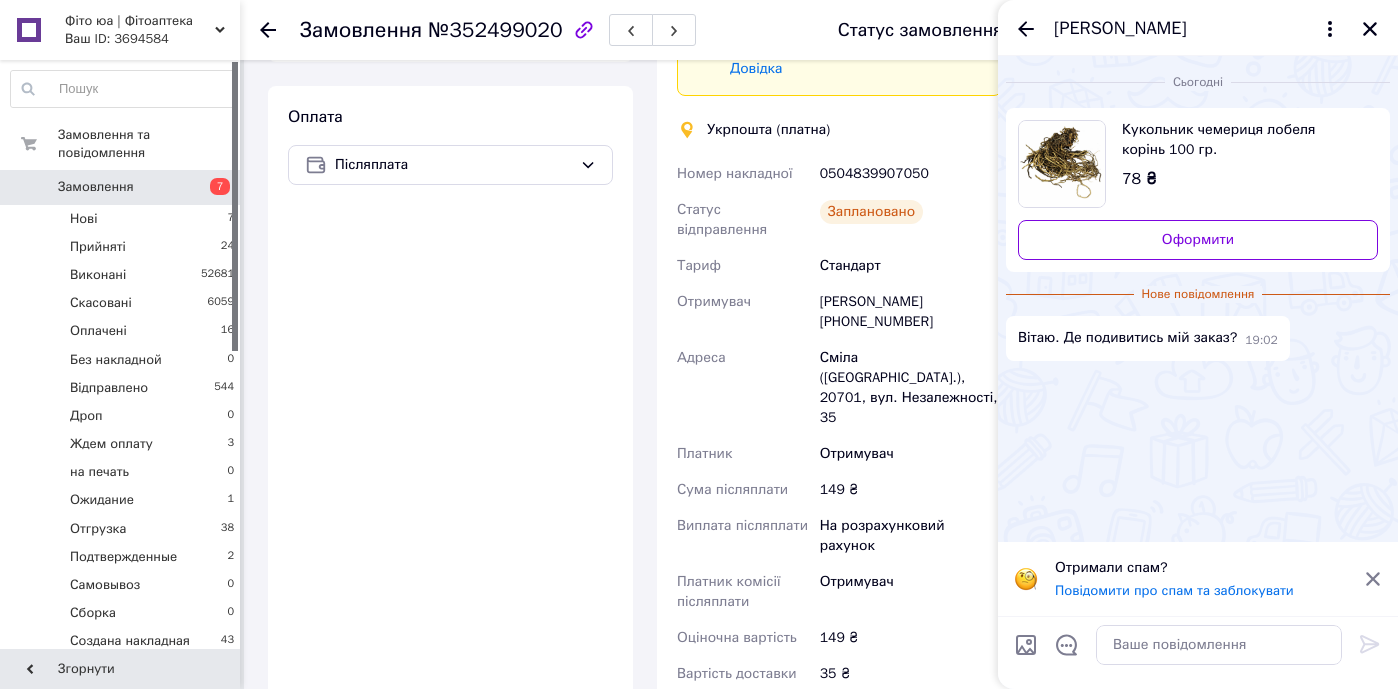 scroll, scrollTop: 793, scrollLeft: 0, axis: vertical 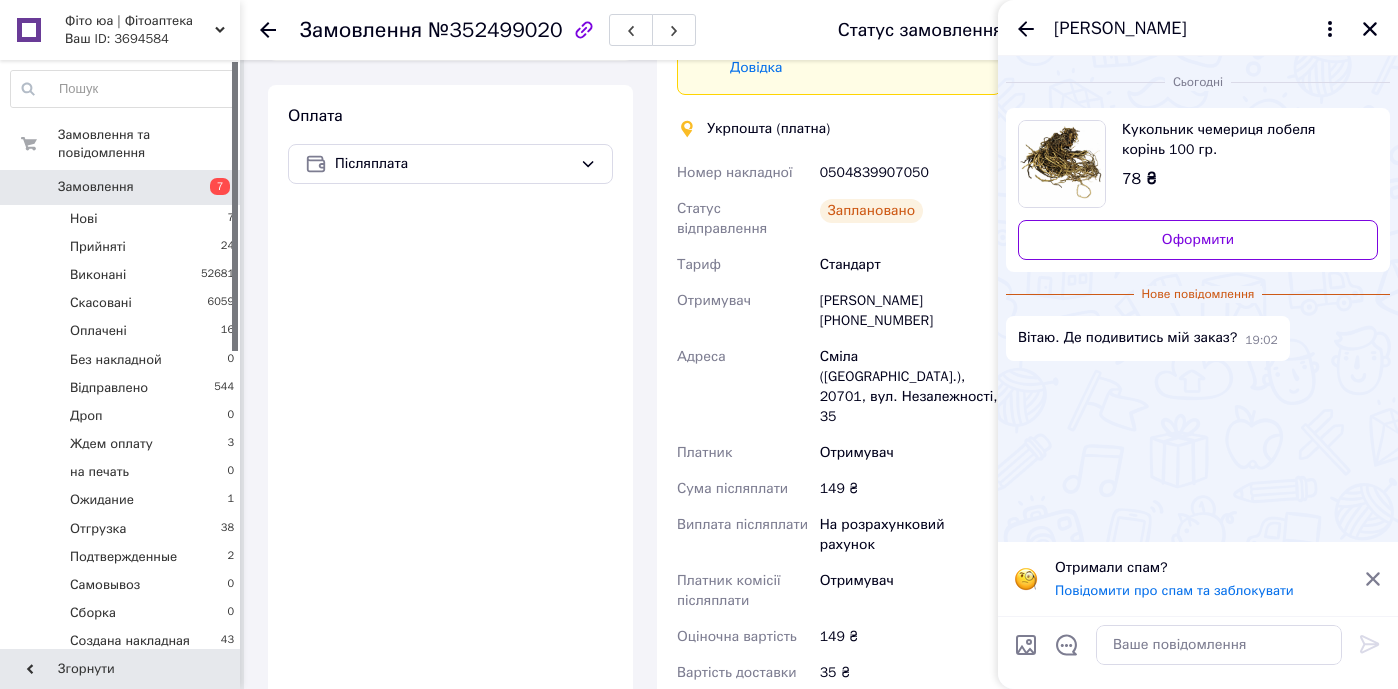 click on "7" at bounding box center [212, 187] 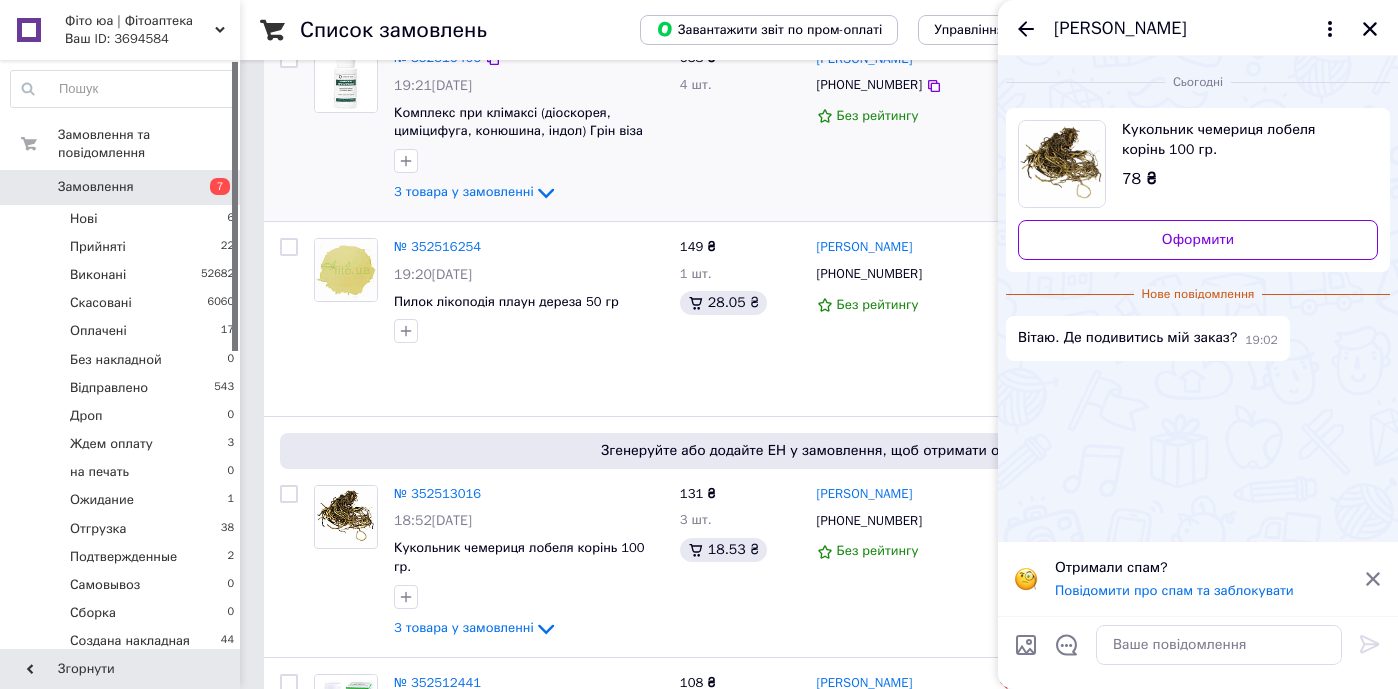 scroll, scrollTop: 924, scrollLeft: 0, axis: vertical 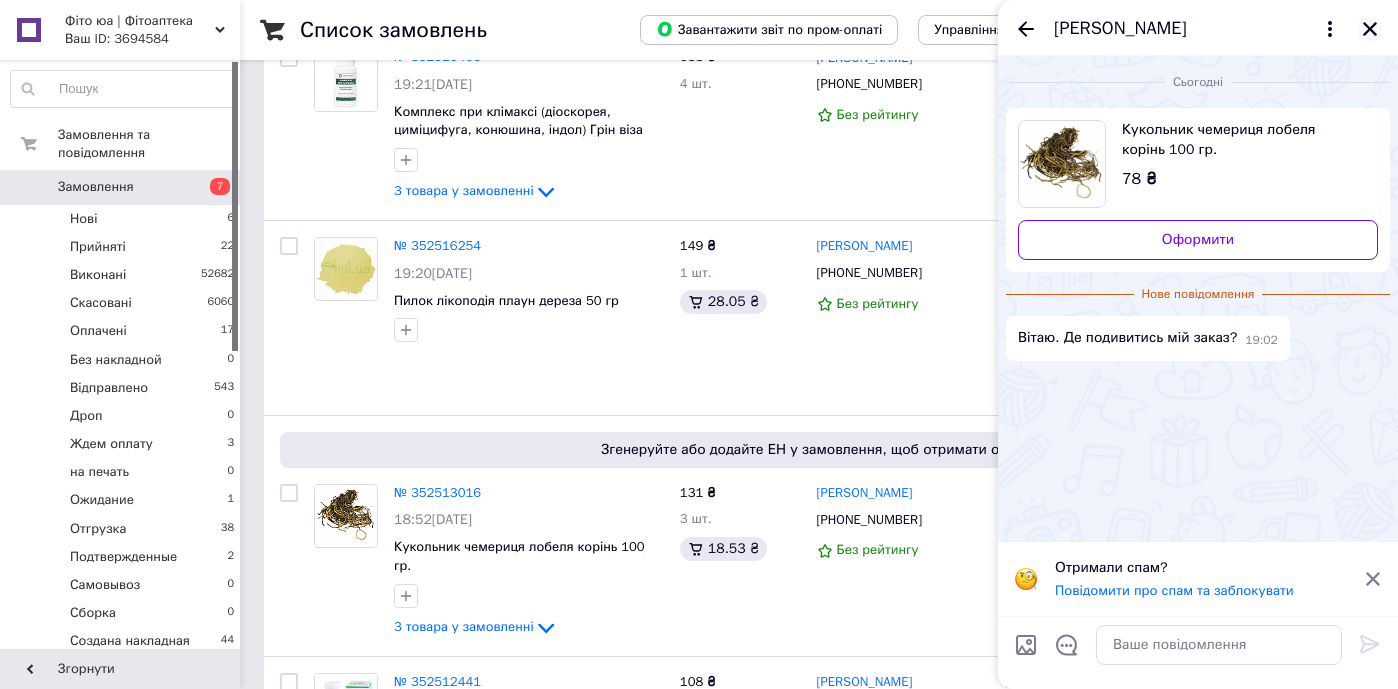 click 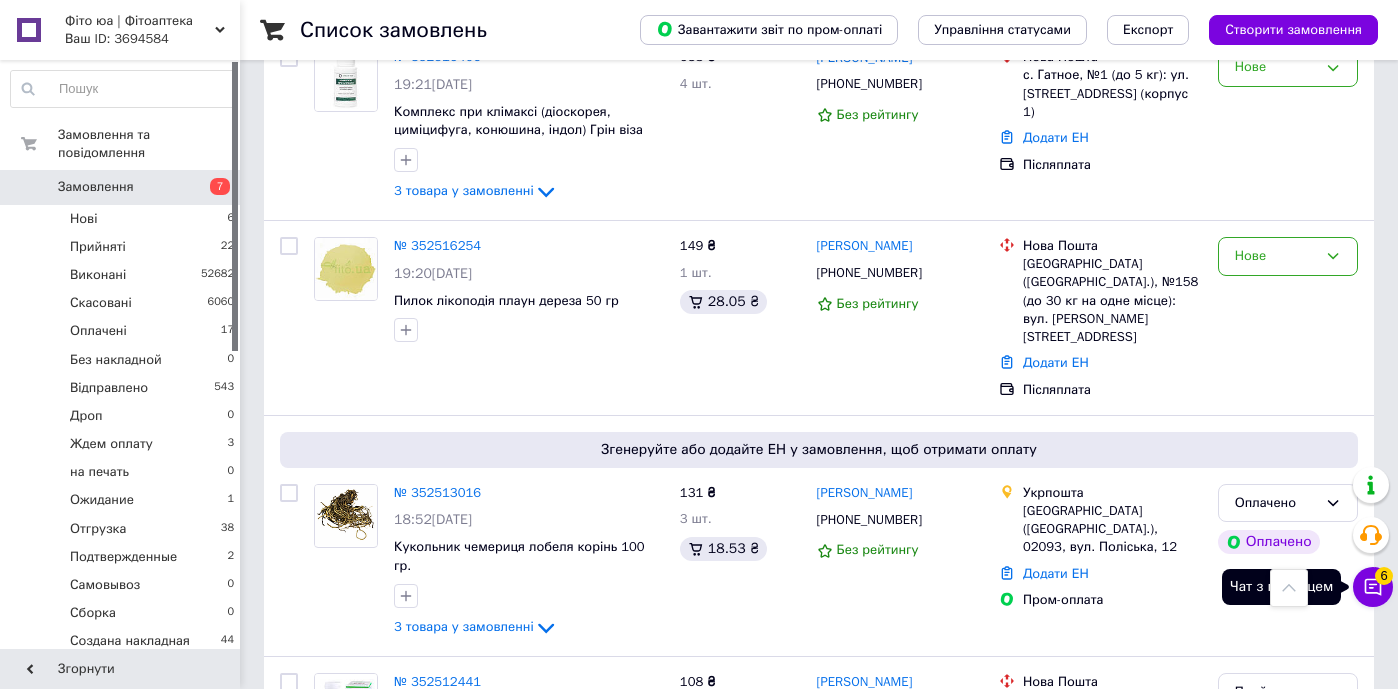 click on "Чат з покупцем 6" at bounding box center [1373, 587] 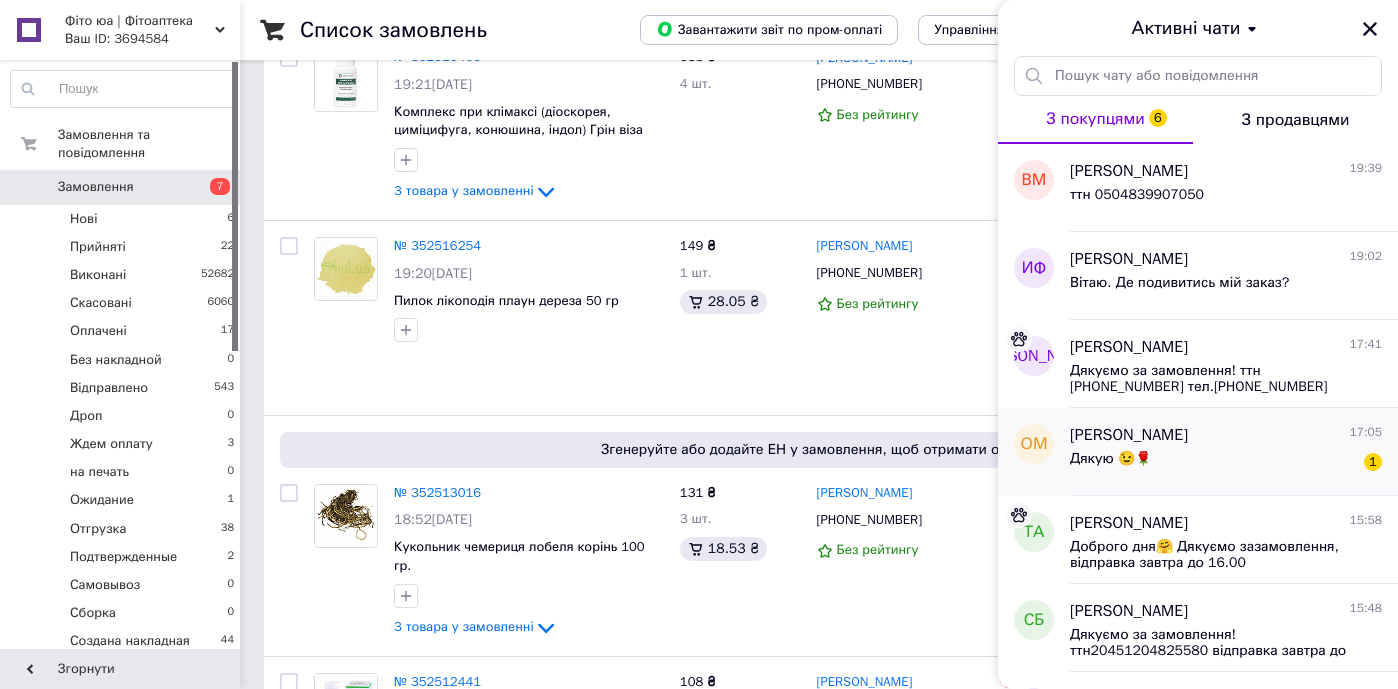 click on "Дякую 😉🌹 1" at bounding box center [1226, 463] 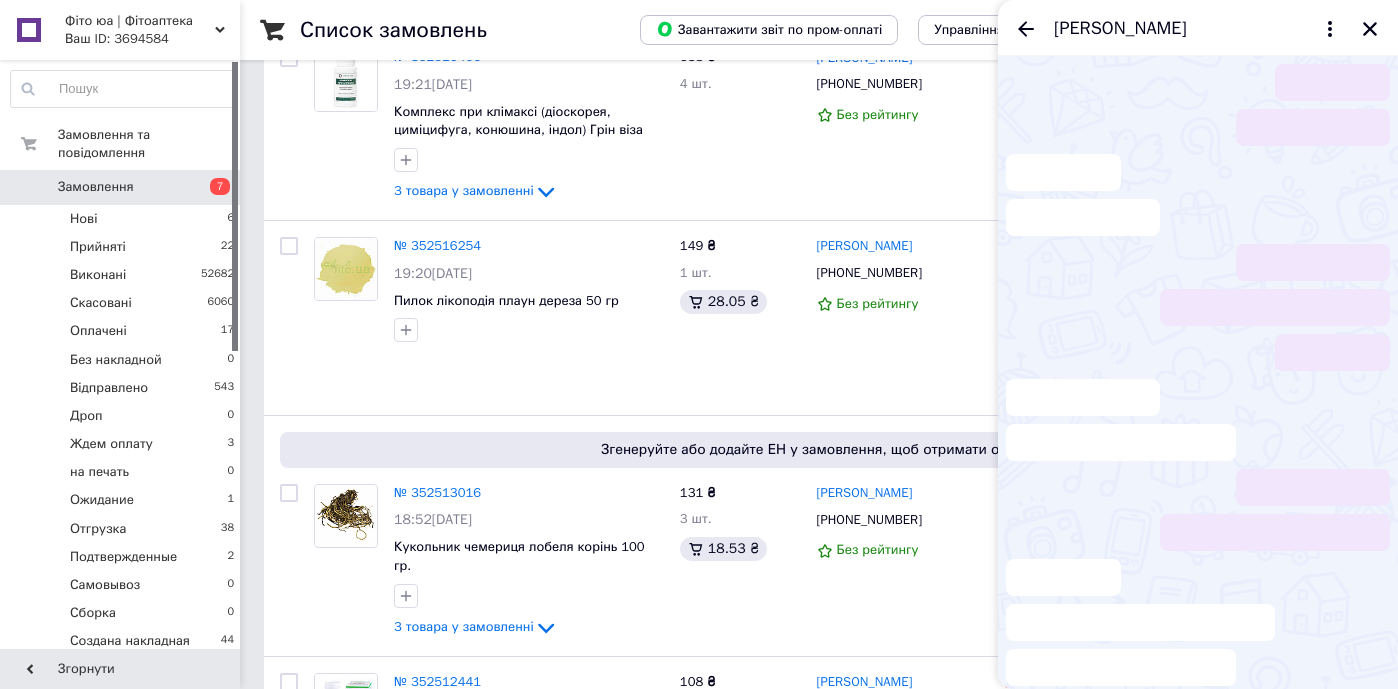 scroll, scrollTop: 302, scrollLeft: 0, axis: vertical 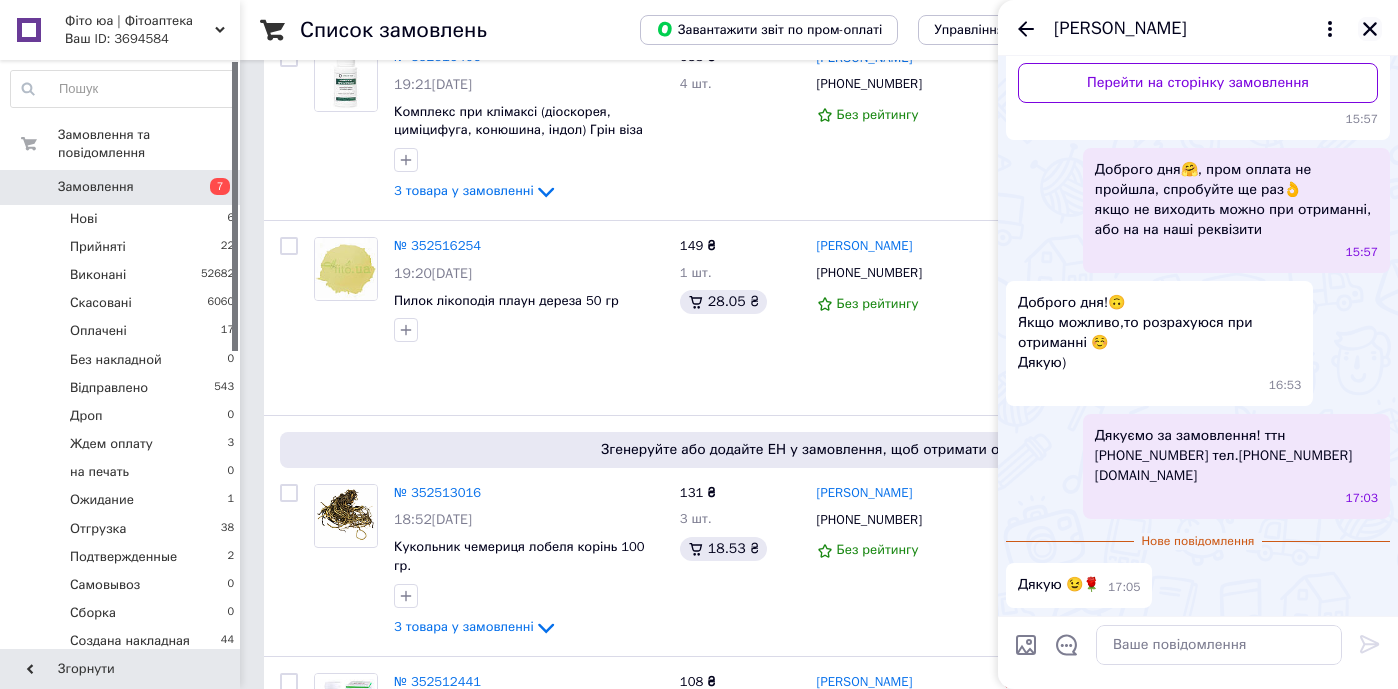 click 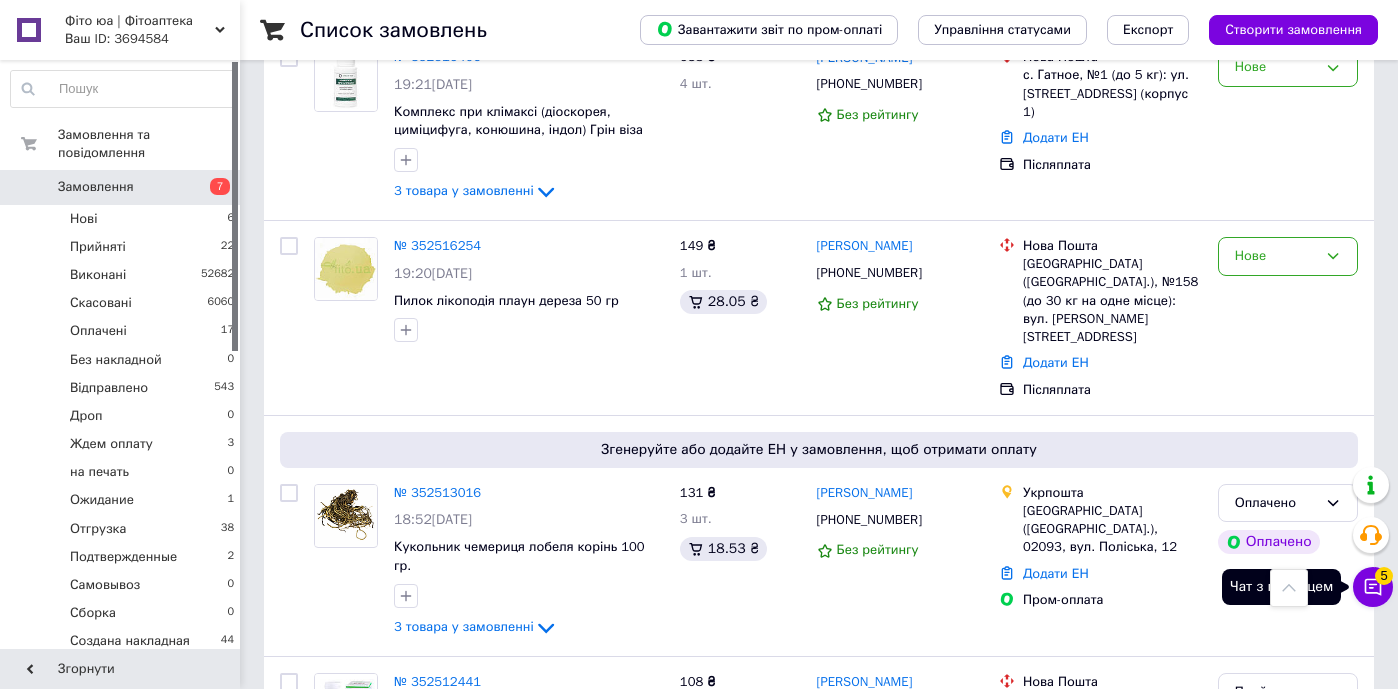 click 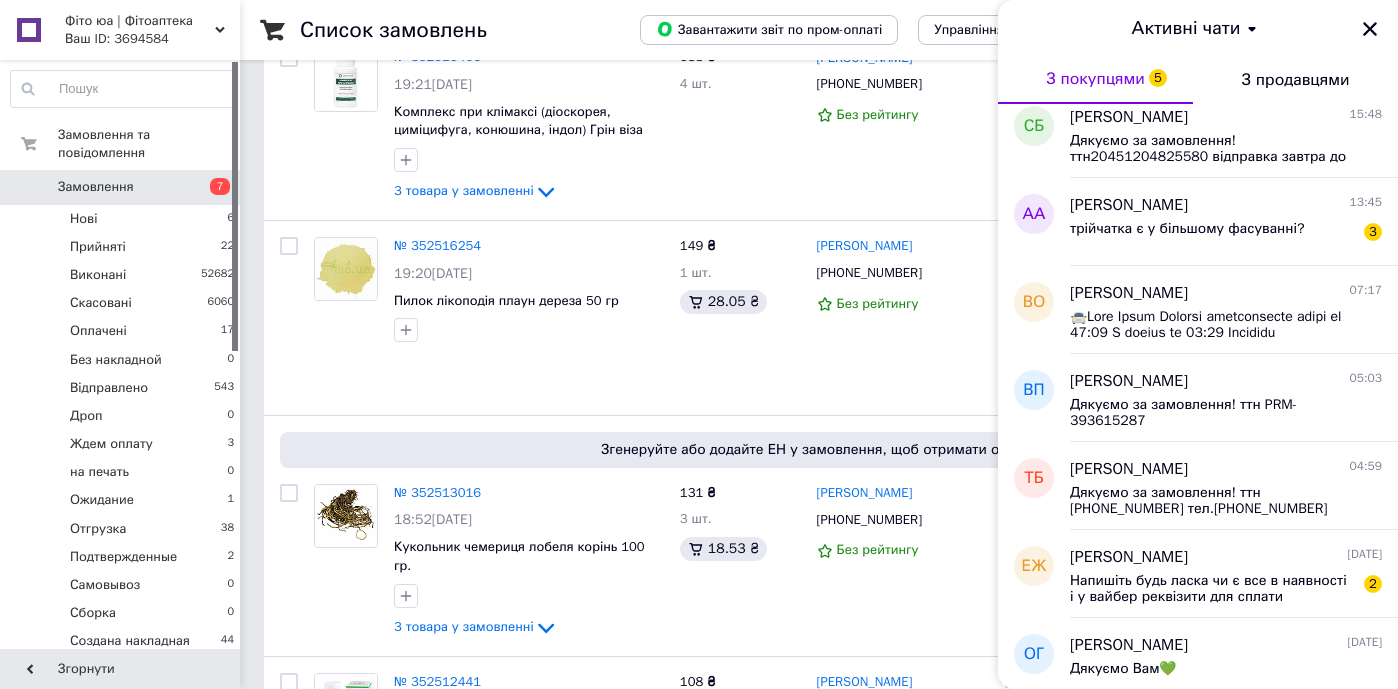 scroll, scrollTop: 453, scrollLeft: 0, axis: vertical 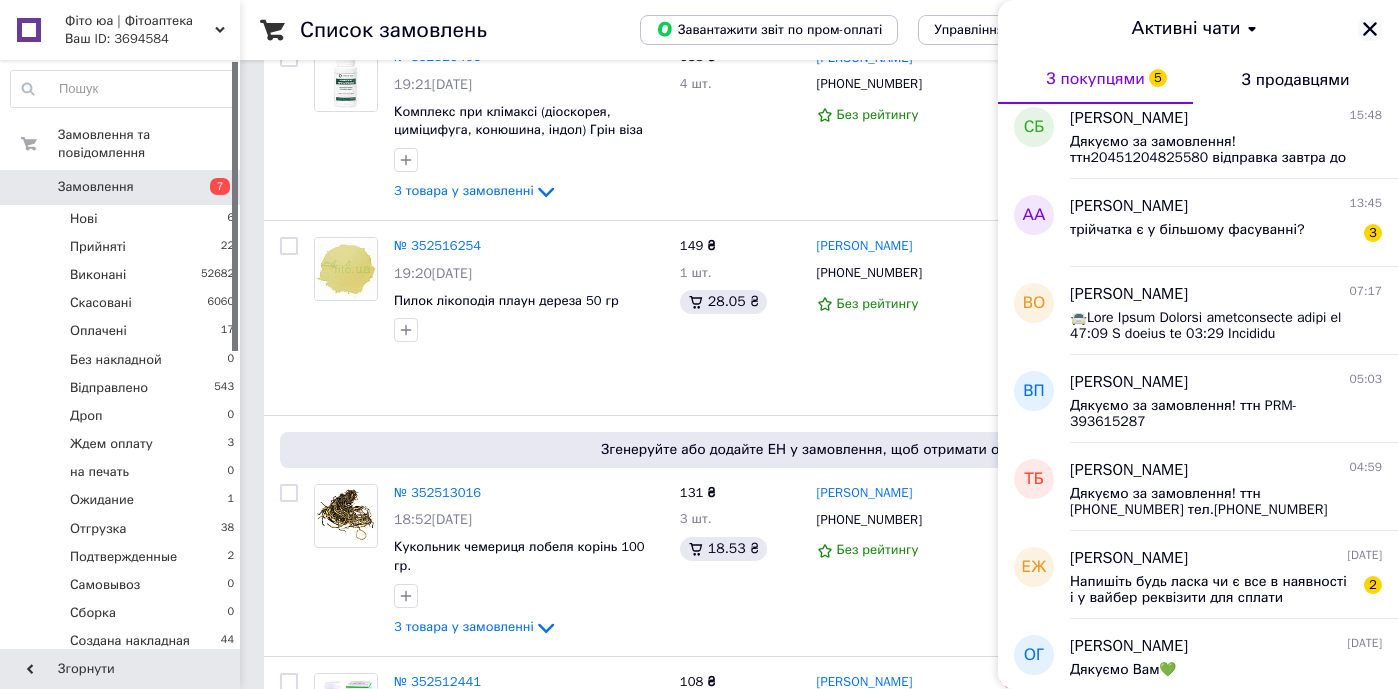 click 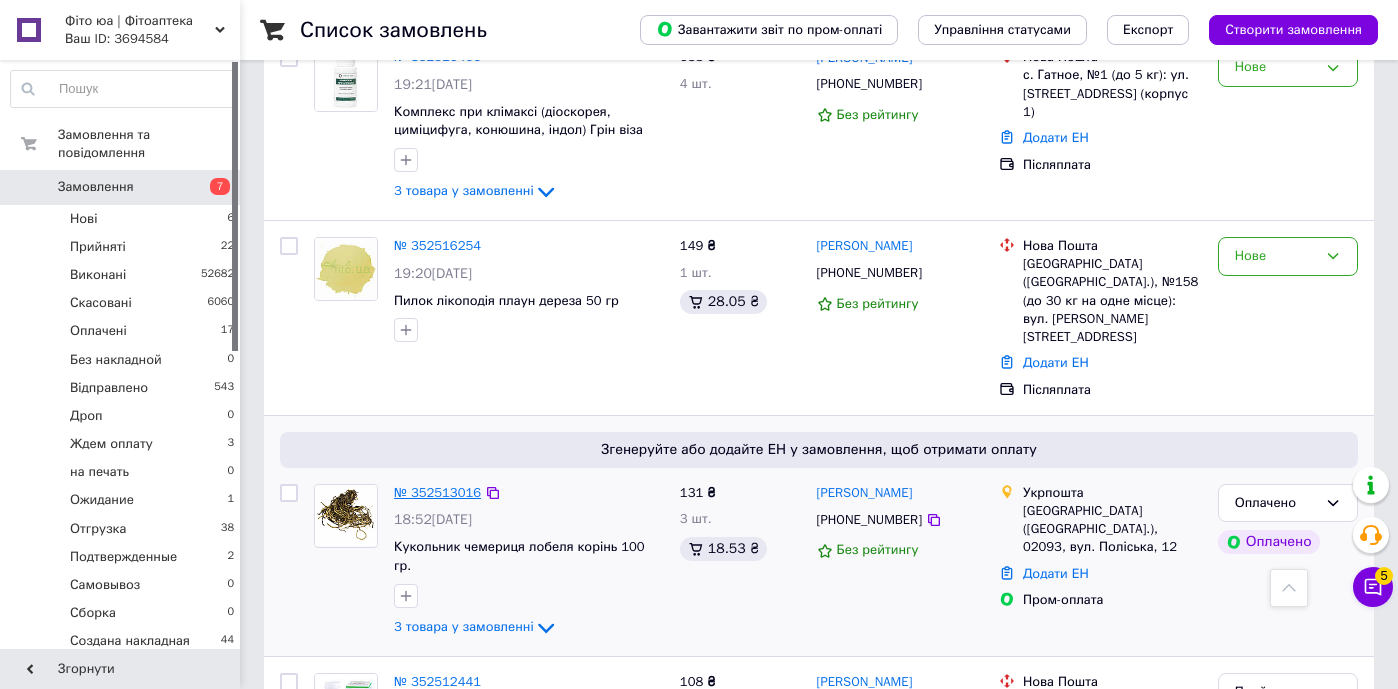 click on "№ 352513016" at bounding box center [437, 492] 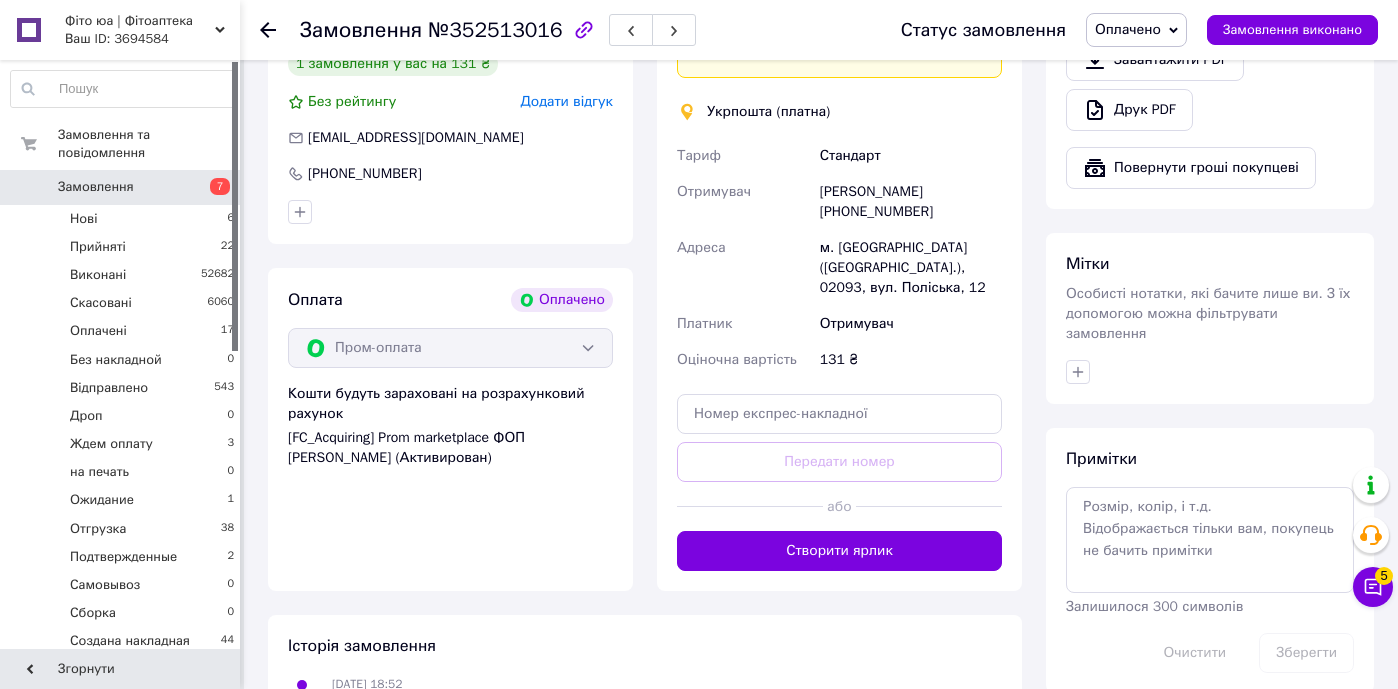 scroll, scrollTop: 1409, scrollLeft: 0, axis: vertical 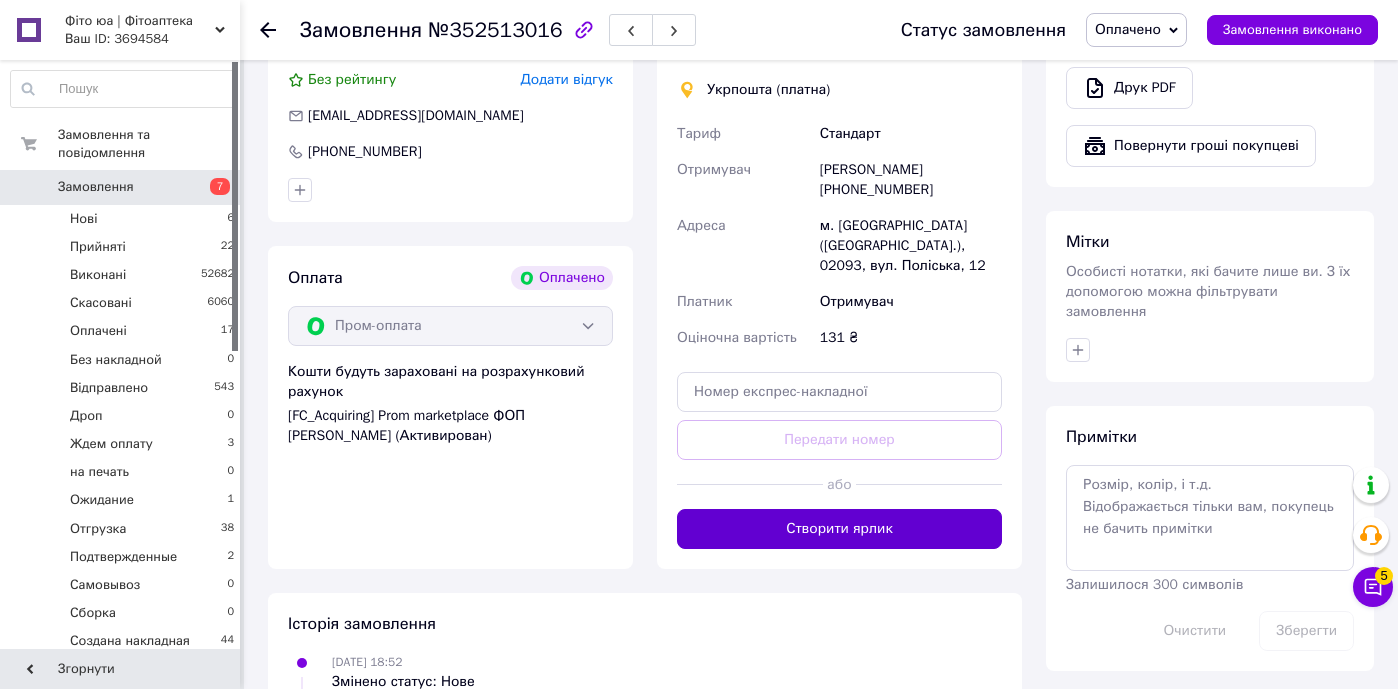 click on "Створити ярлик" at bounding box center (839, 529) 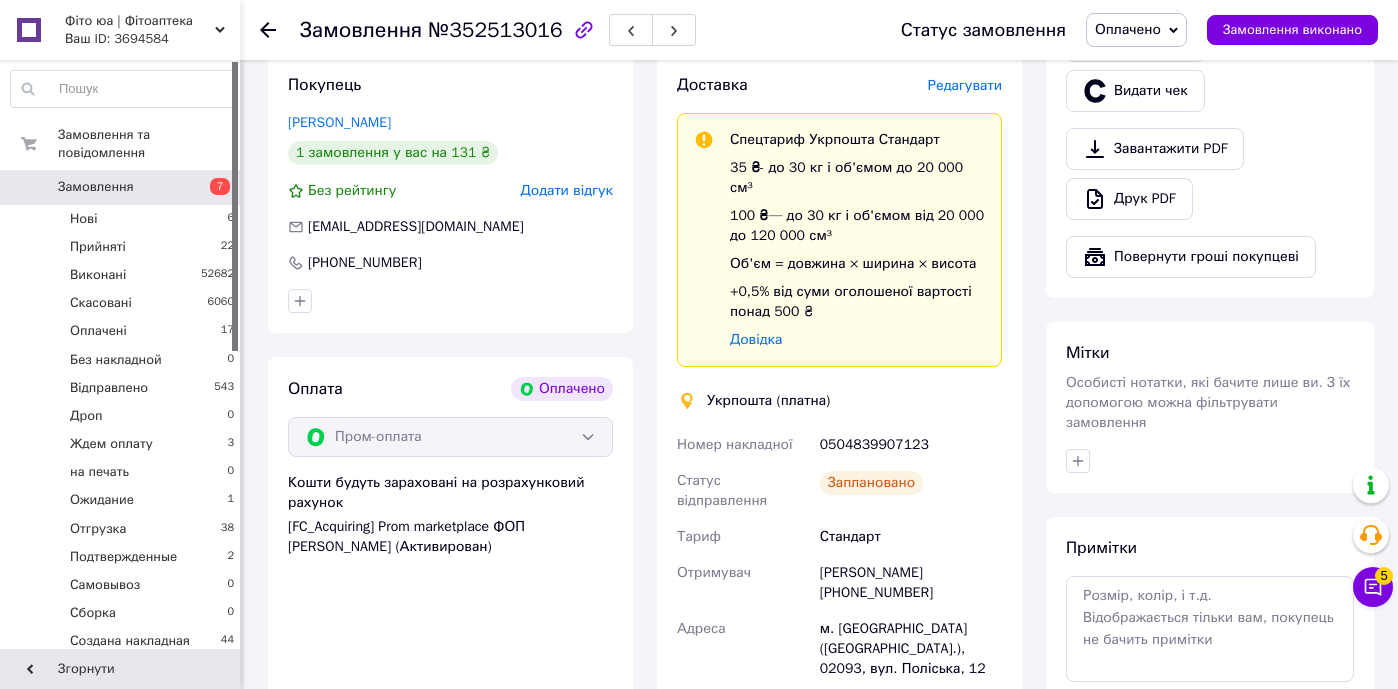 scroll, scrollTop: 1259, scrollLeft: 0, axis: vertical 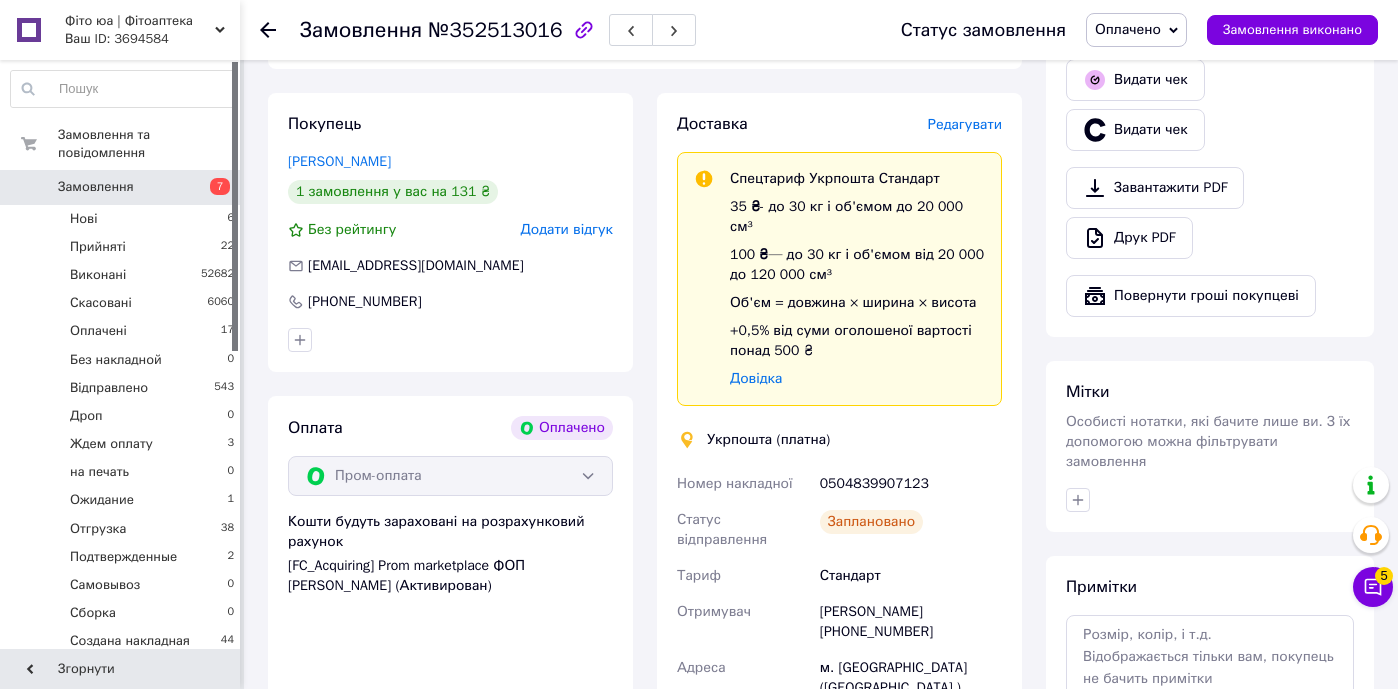 click on "Оплачено" at bounding box center (1128, 29) 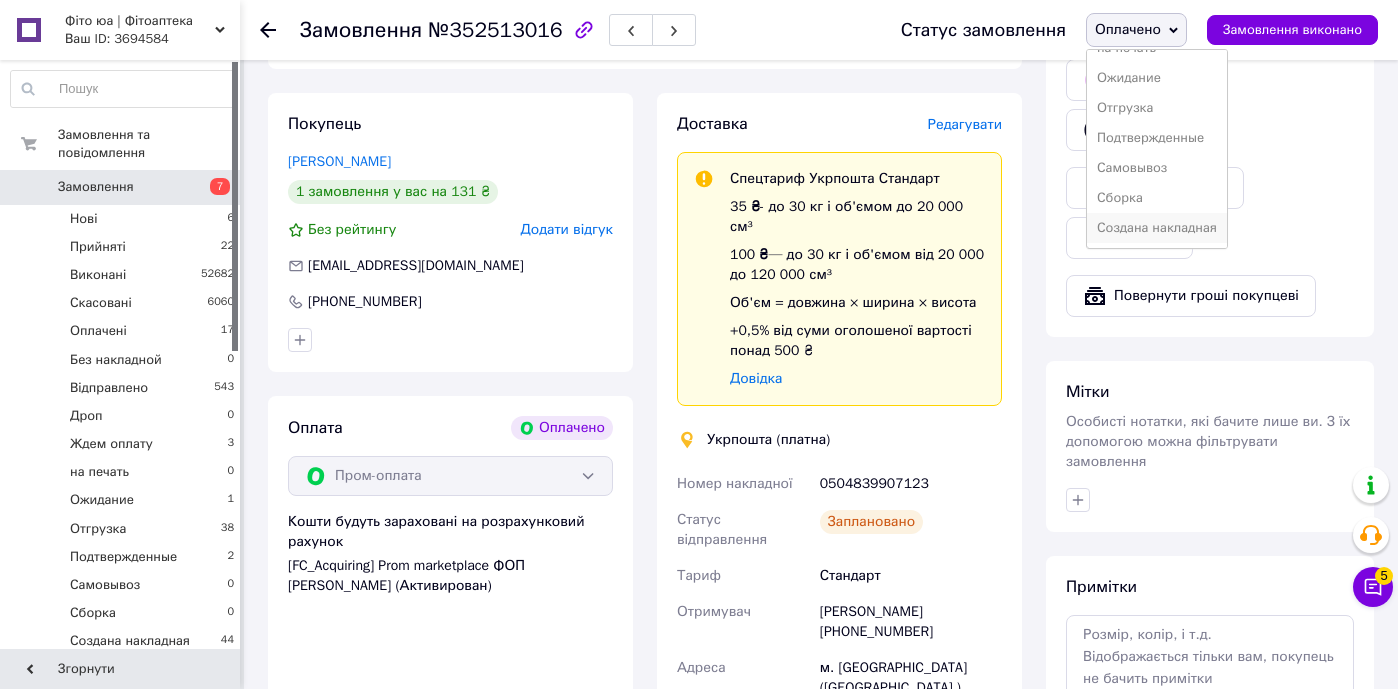 scroll, scrollTop: 232, scrollLeft: 0, axis: vertical 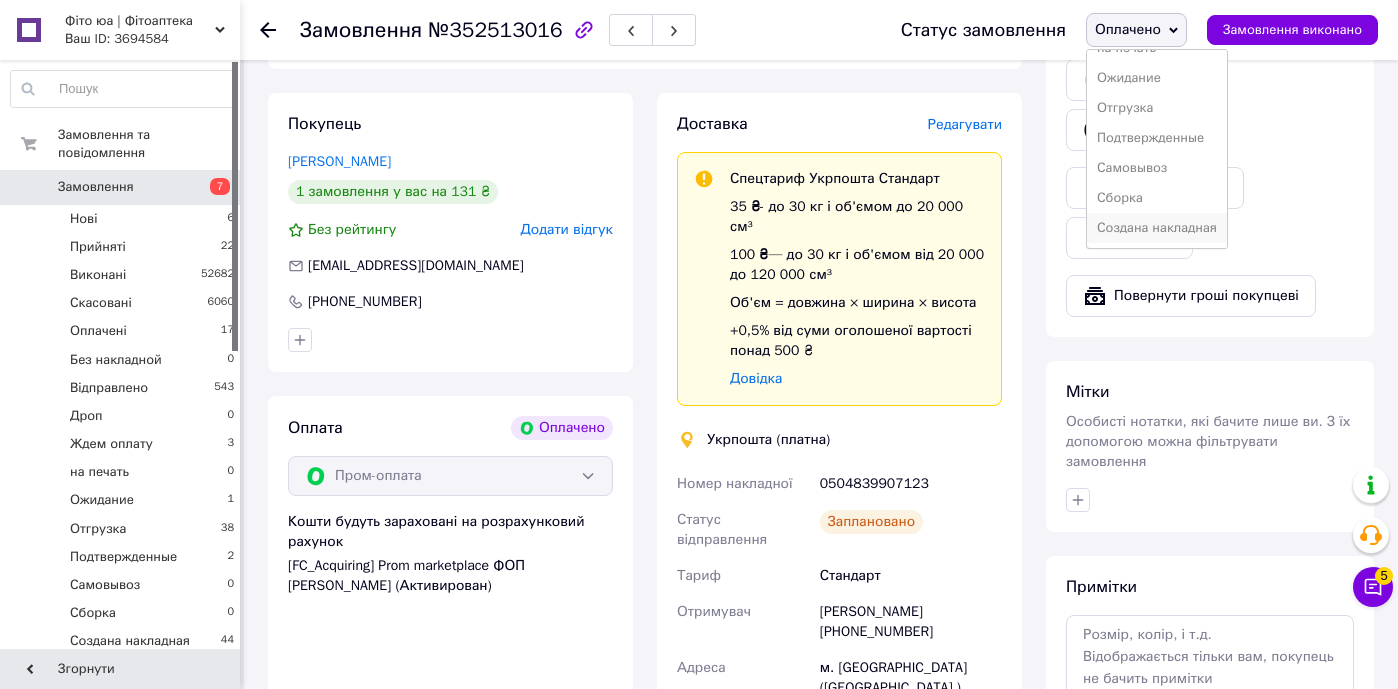 click on "Создана накладная" at bounding box center (1157, 228) 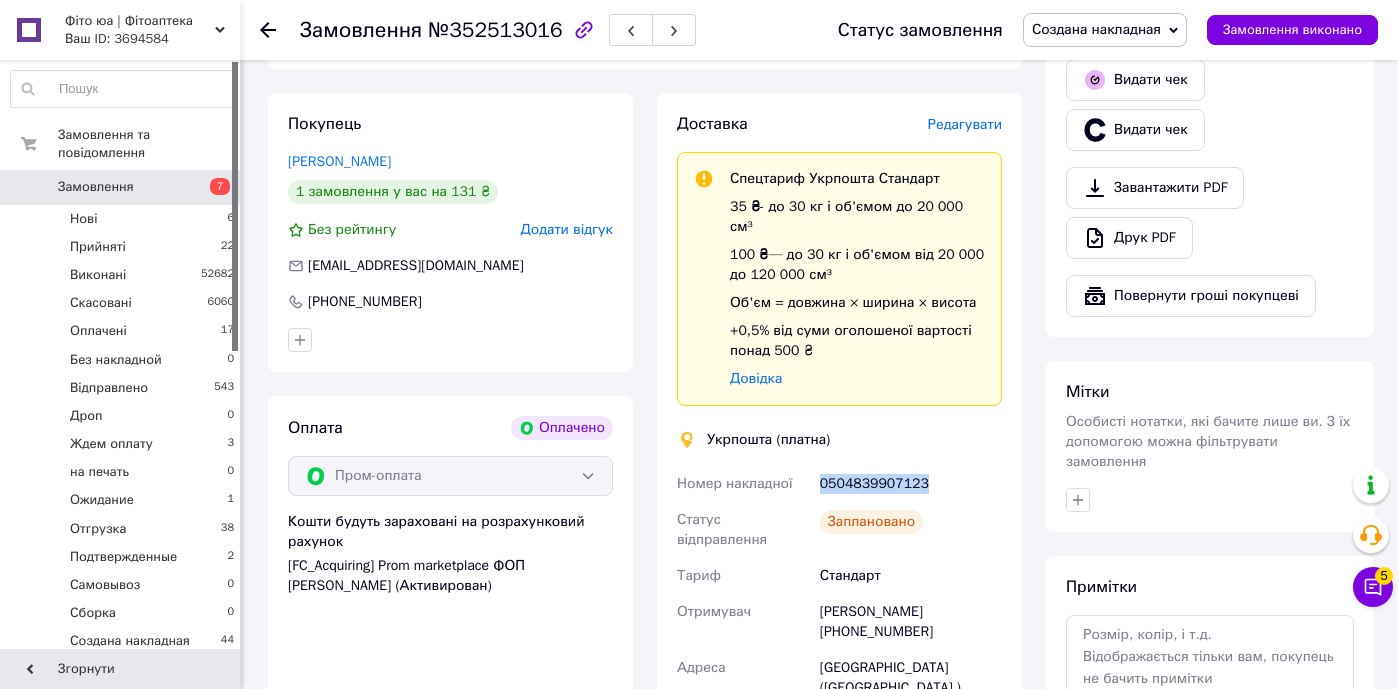 drag, startPoint x: 820, startPoint y: 479, endPoint x: 932, endPoint y: 483, distance: 112.0714 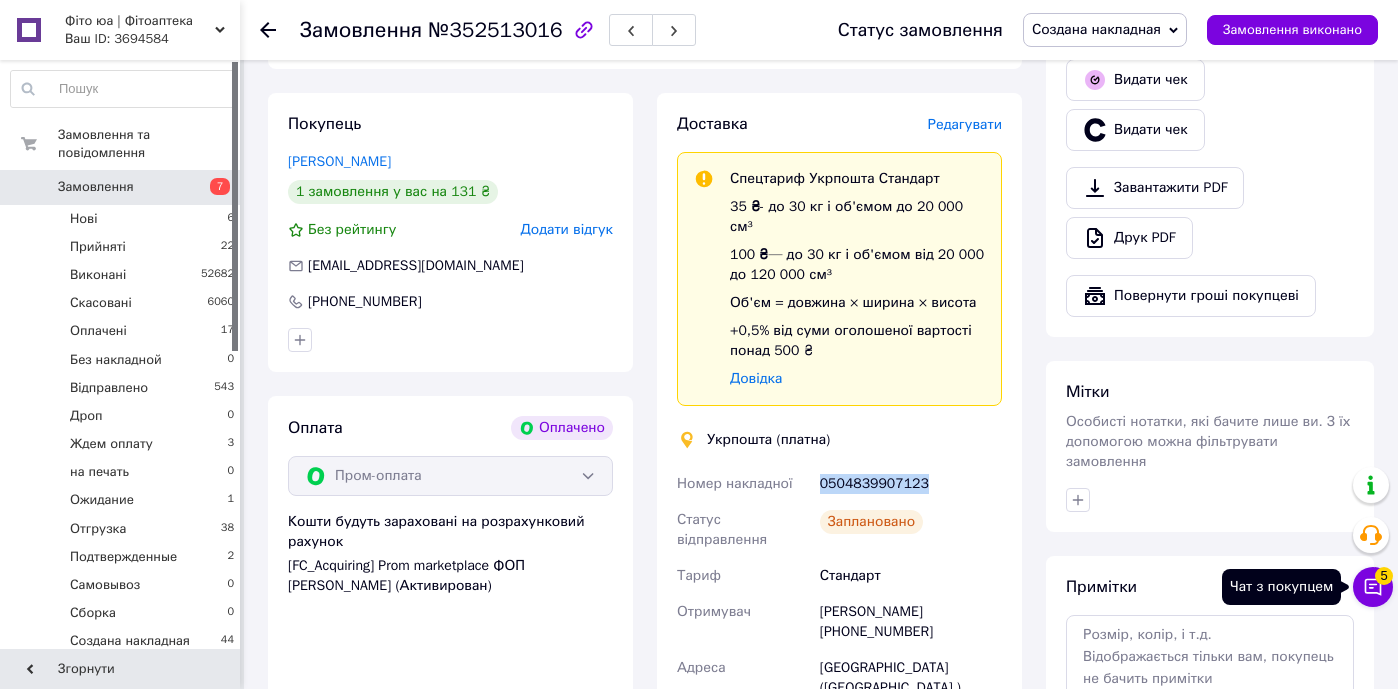 click 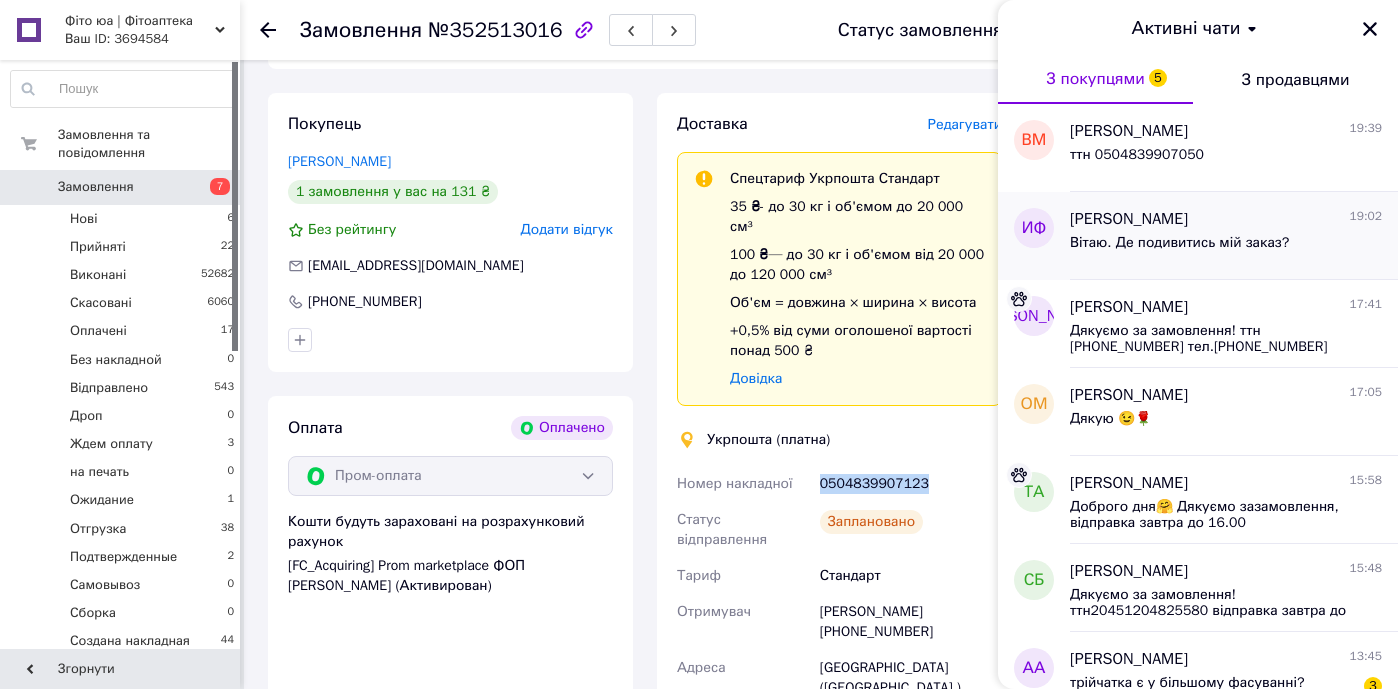 click on "ирина Фенченко" at bounding box center (1129, 219) 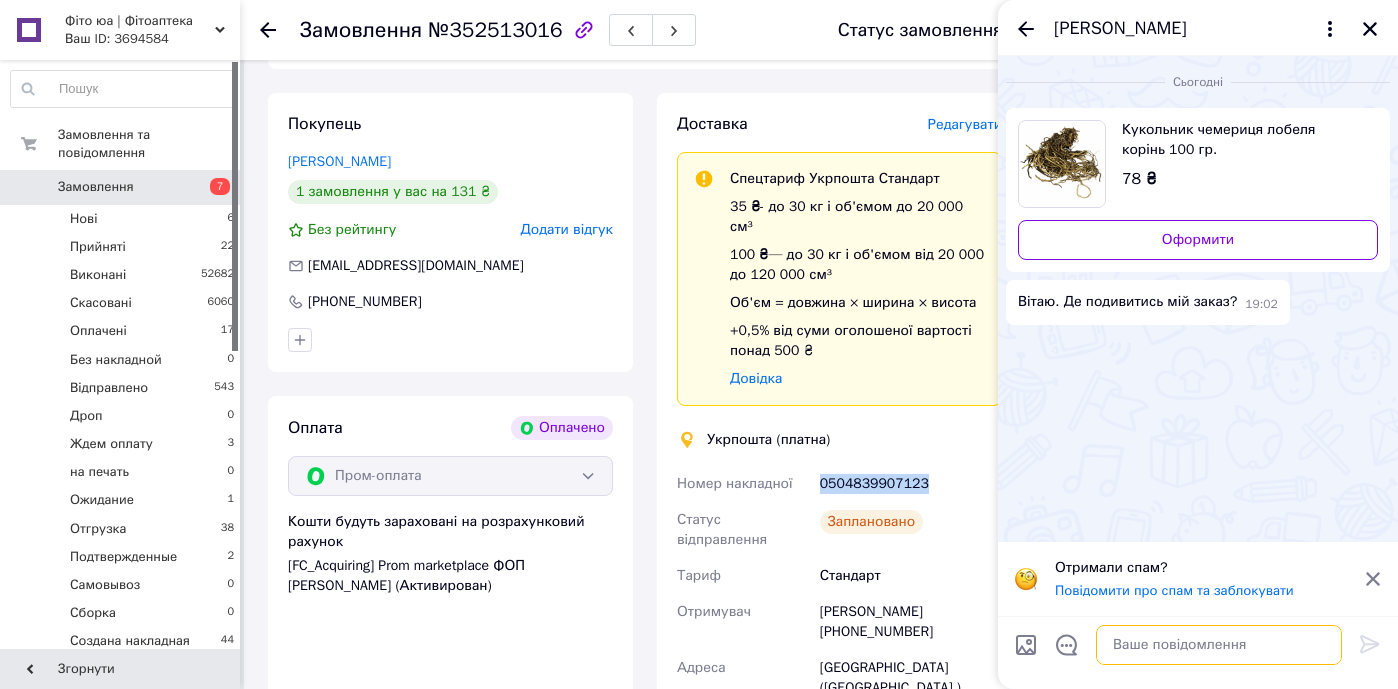 click at bounding box center [1219, 645] 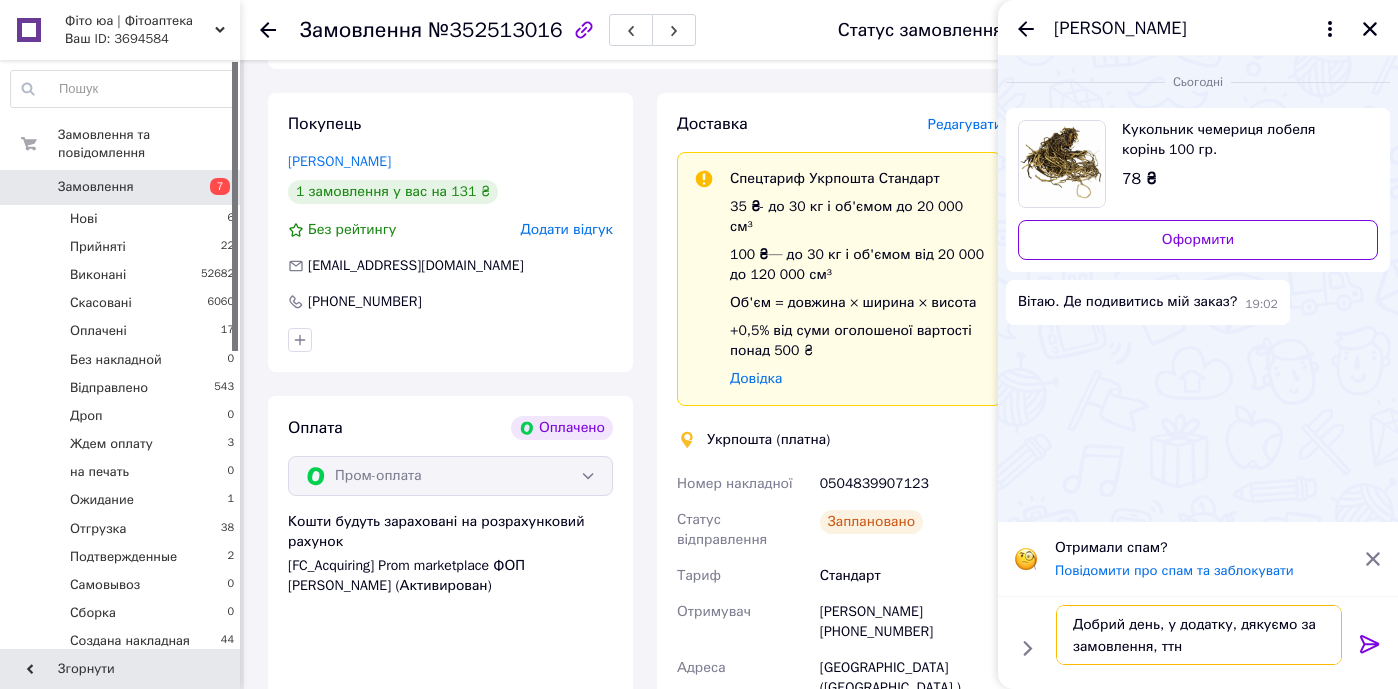 paste on "0504839907123" 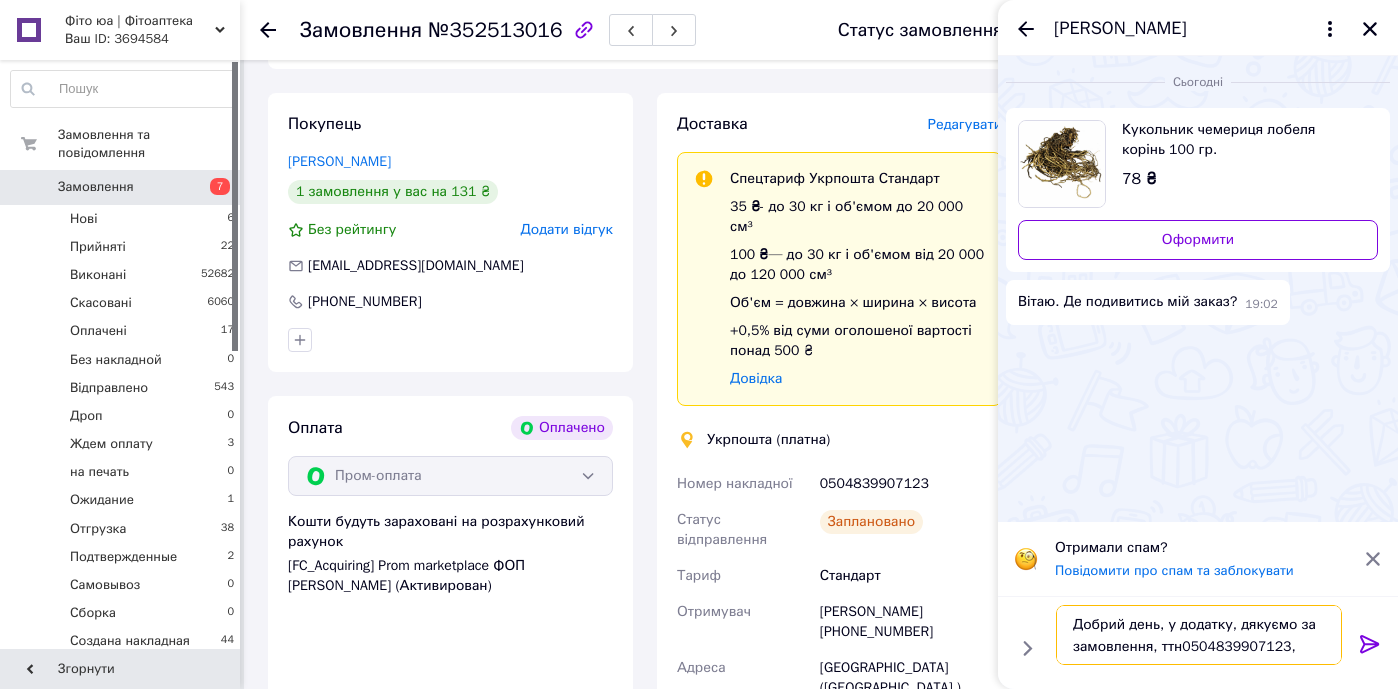 click on "Добрий день, у додатку, дякуємо за замовлення, ттн0504839907123," at bounding box center (1199, 635) 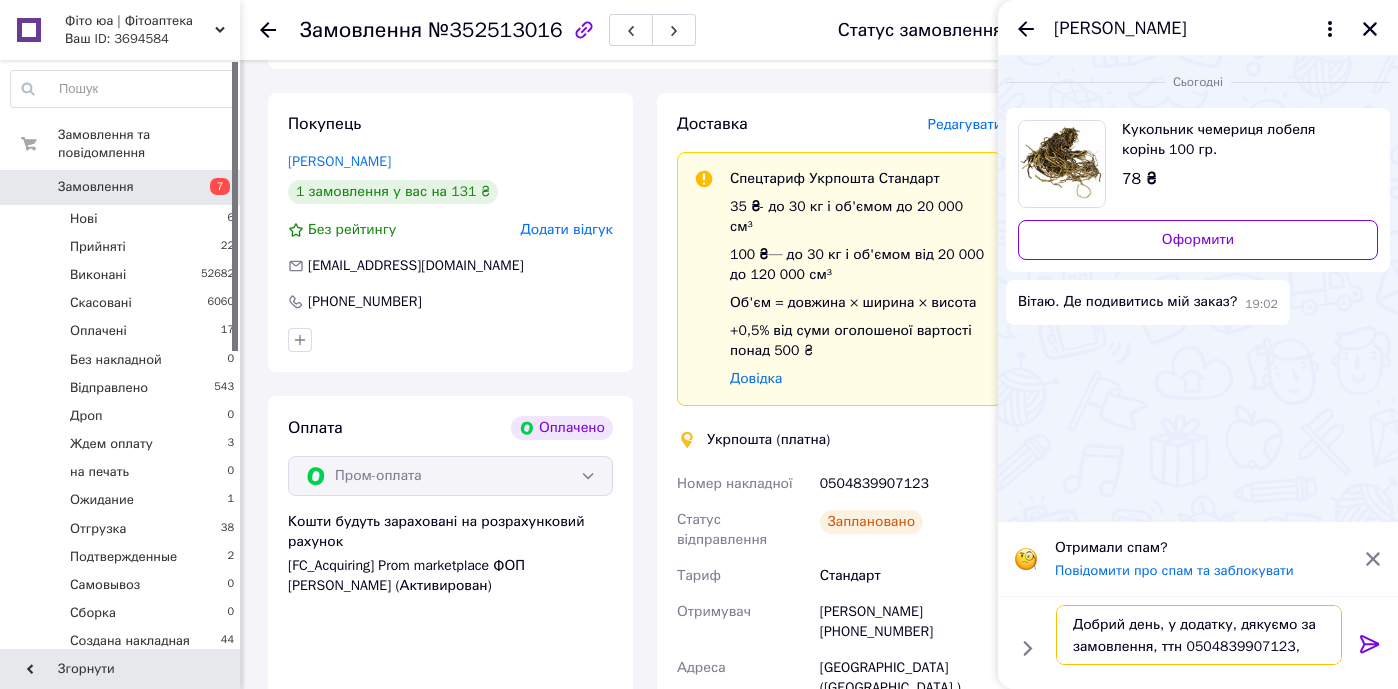 click on "Добрий день, у додатку, дякуємо за замовлення, ттн 0504839907123," at bounding box center (1199, 635) 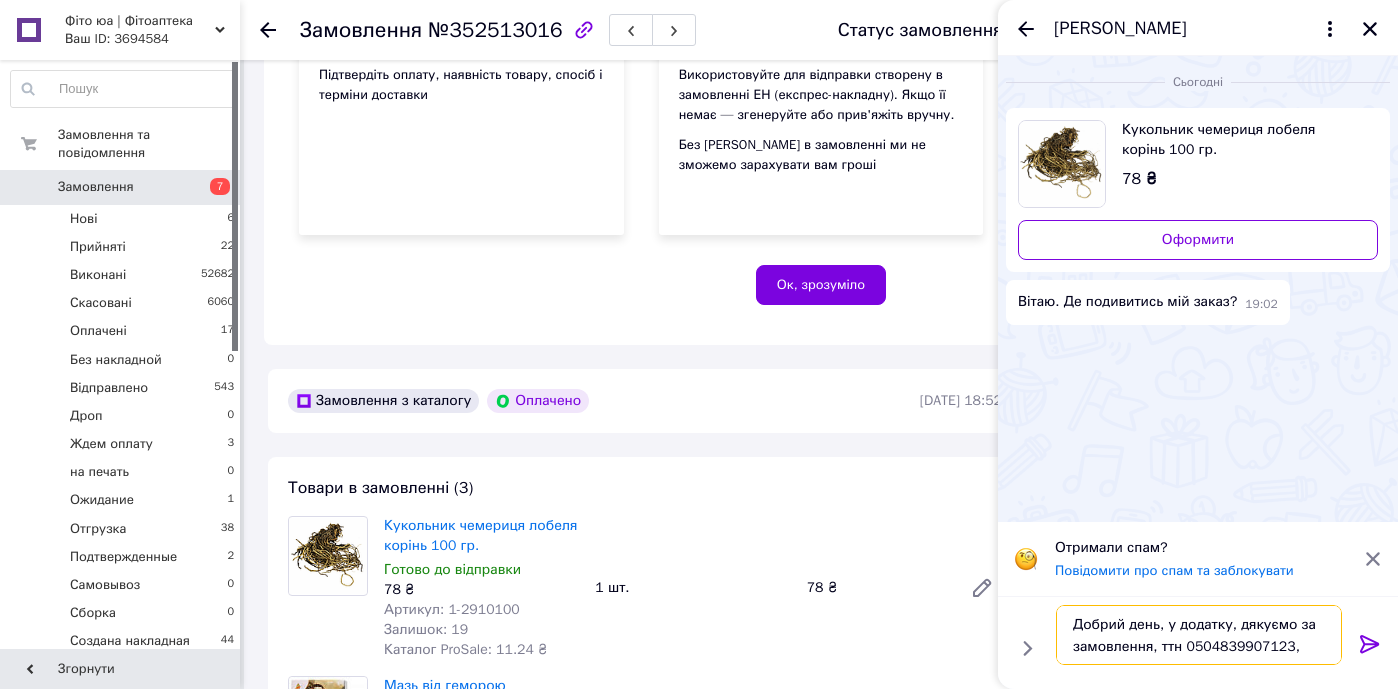 scroll, scrollTop: 292, scrollLeft: 0, axis: vertical 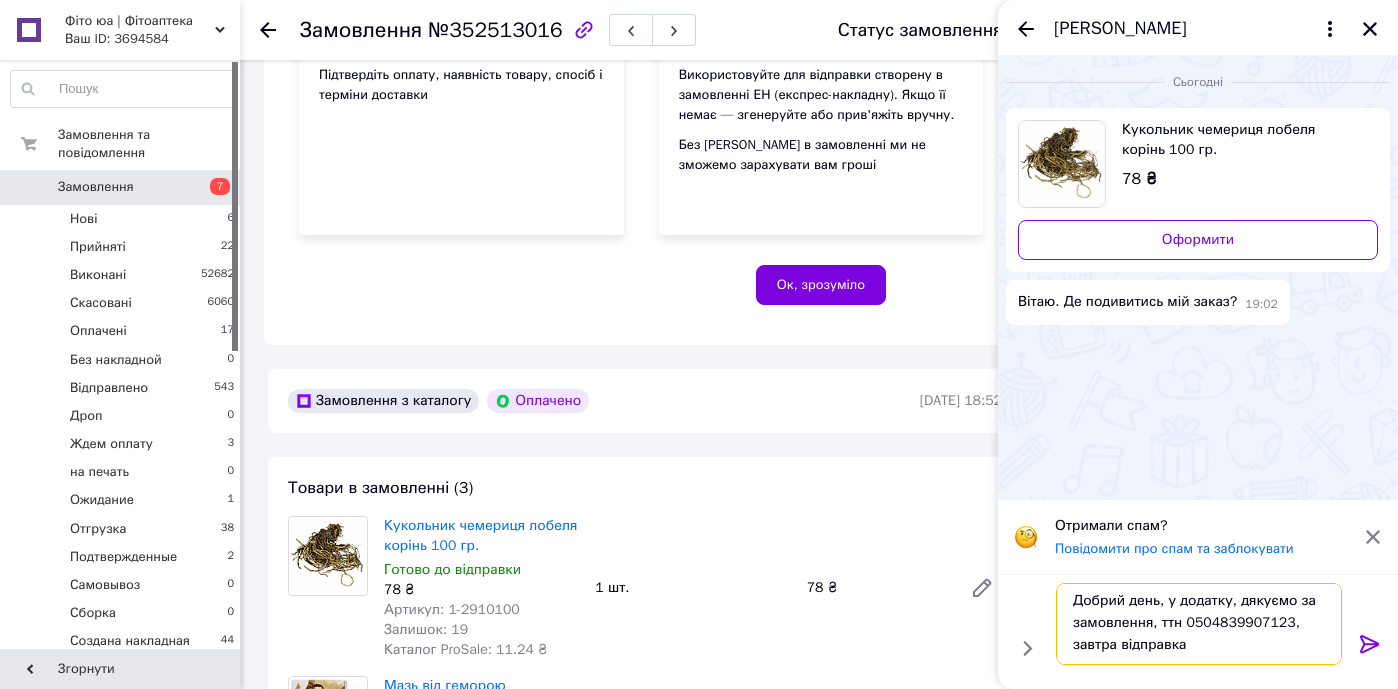 type on "Добрий день, у додатку, дякуємо за замовлення, ттн 0504839907123, завтра відправка" 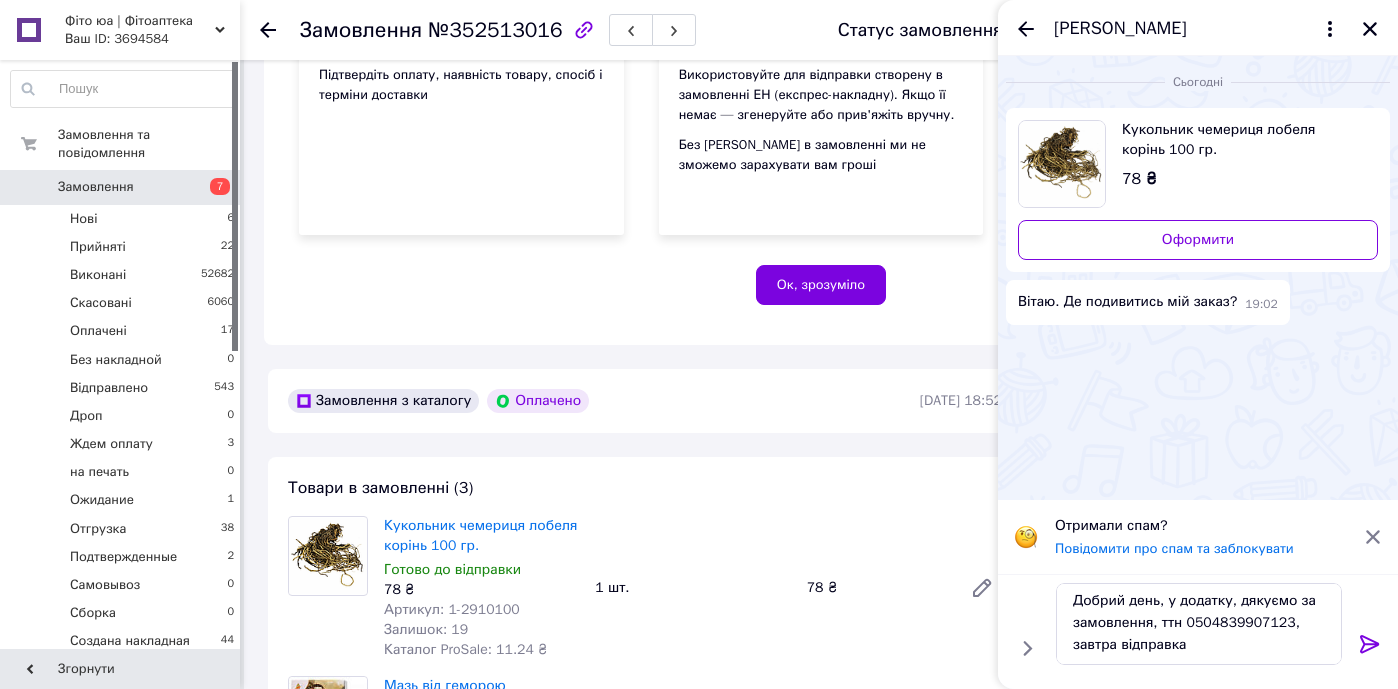 click 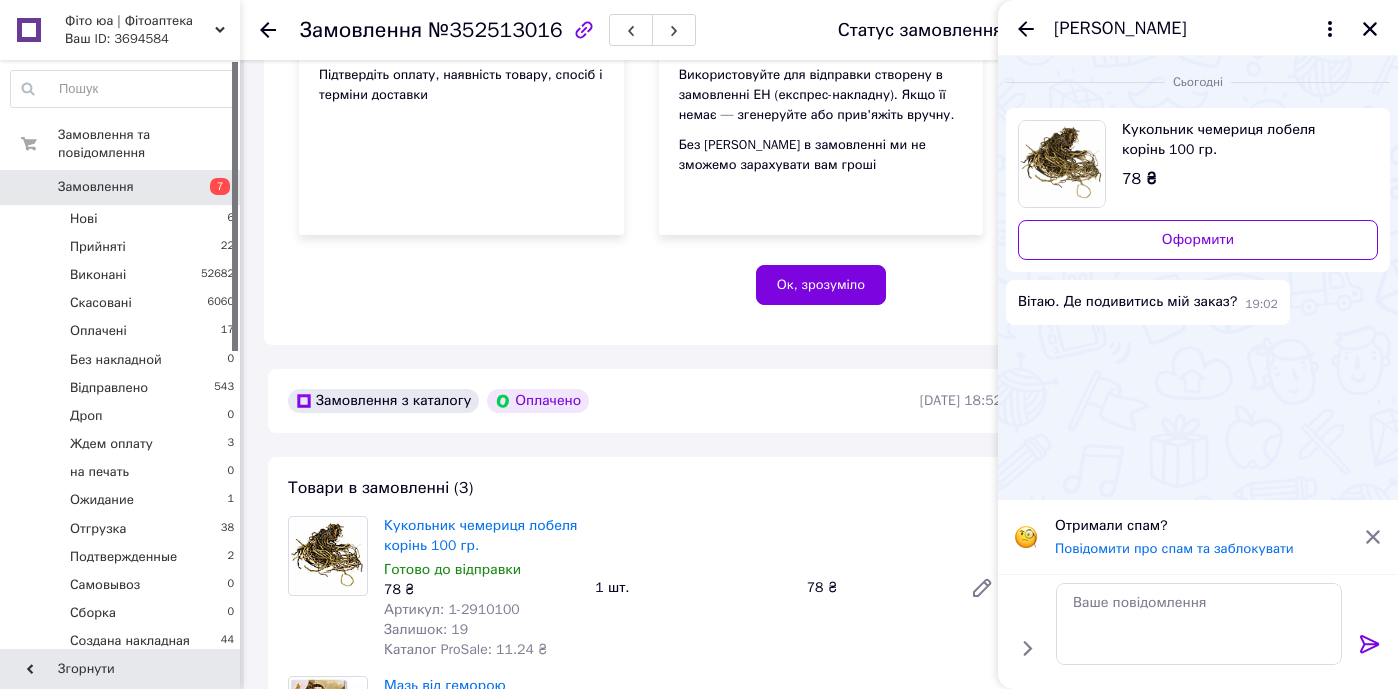 scroll, scrollTop: 0, scrollLeft: 0, axis: both 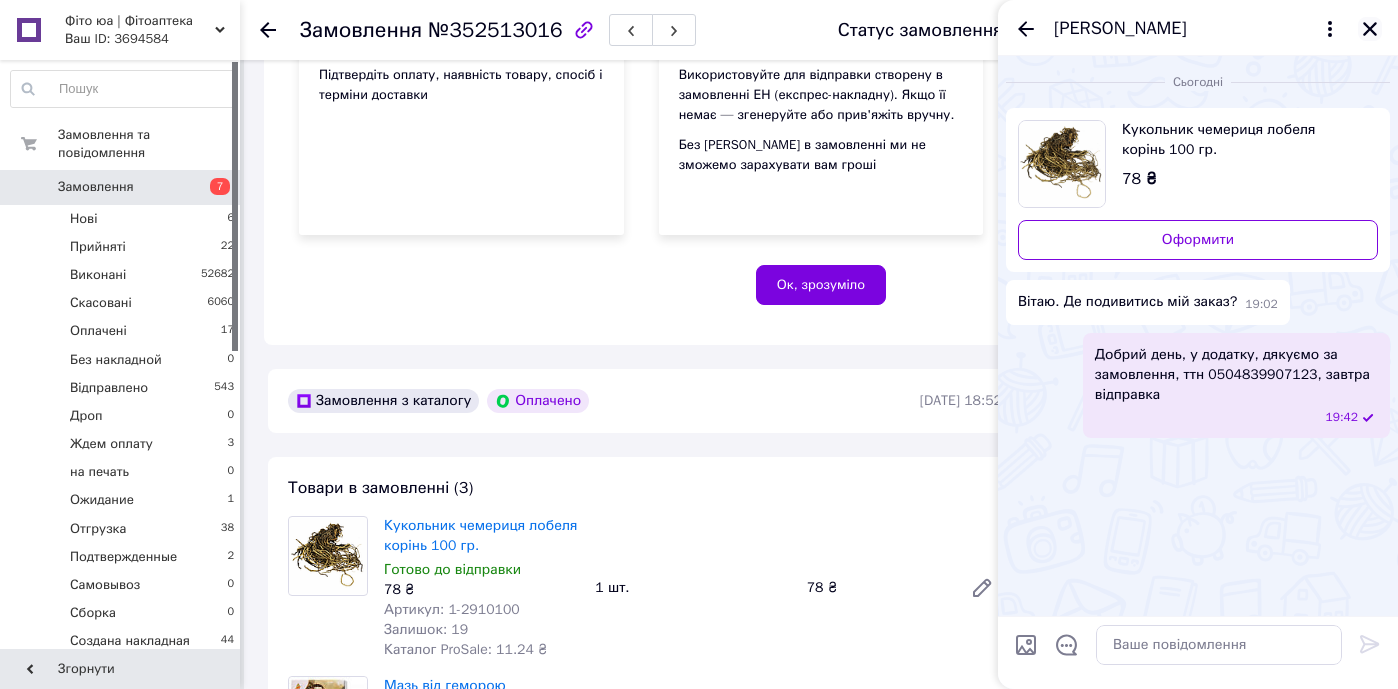 click 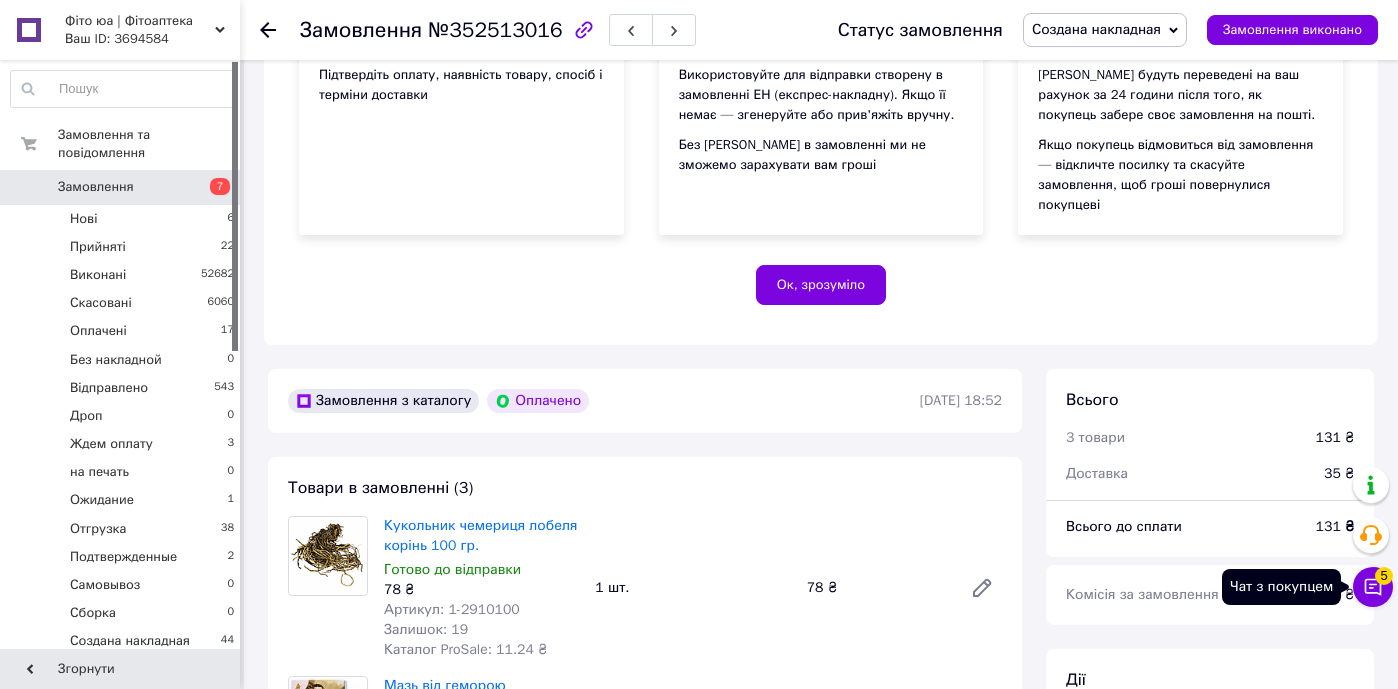 click on "5" at bounding box center (1384, 576) 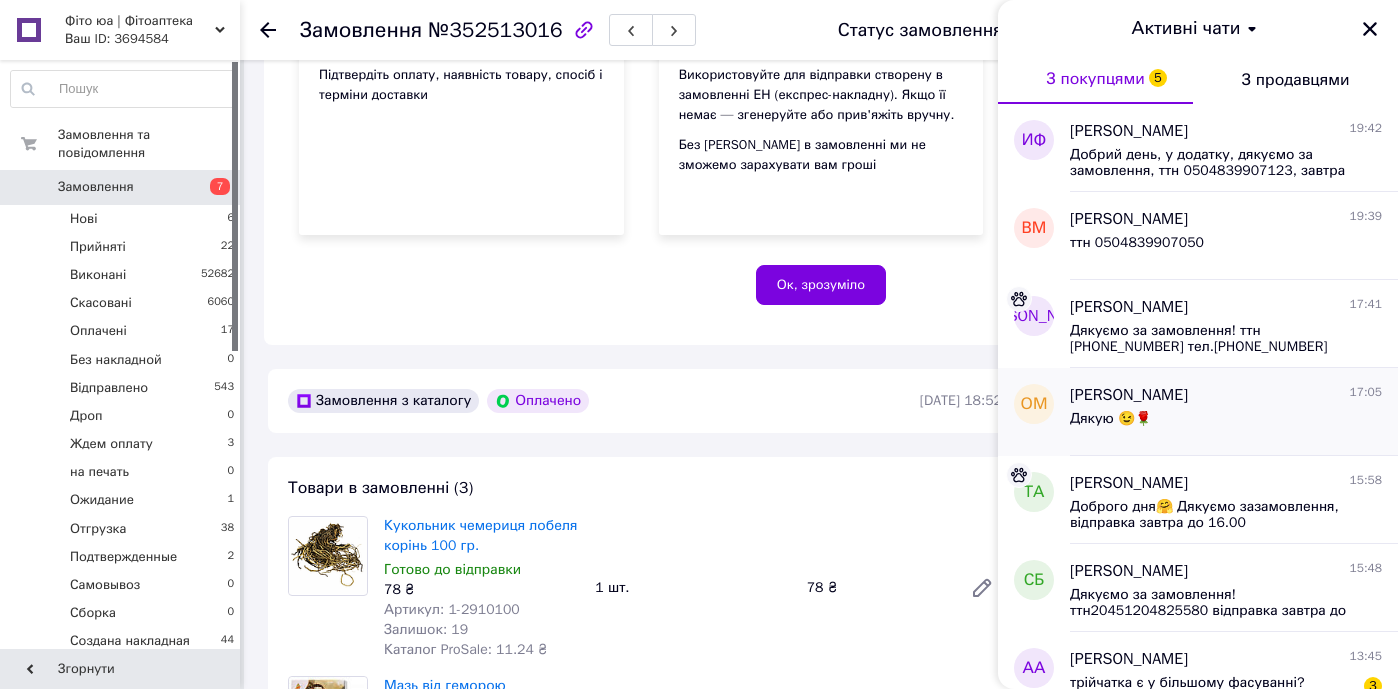 scroll, scrollTop: 220, scrollLeft: 0, axis: vertical 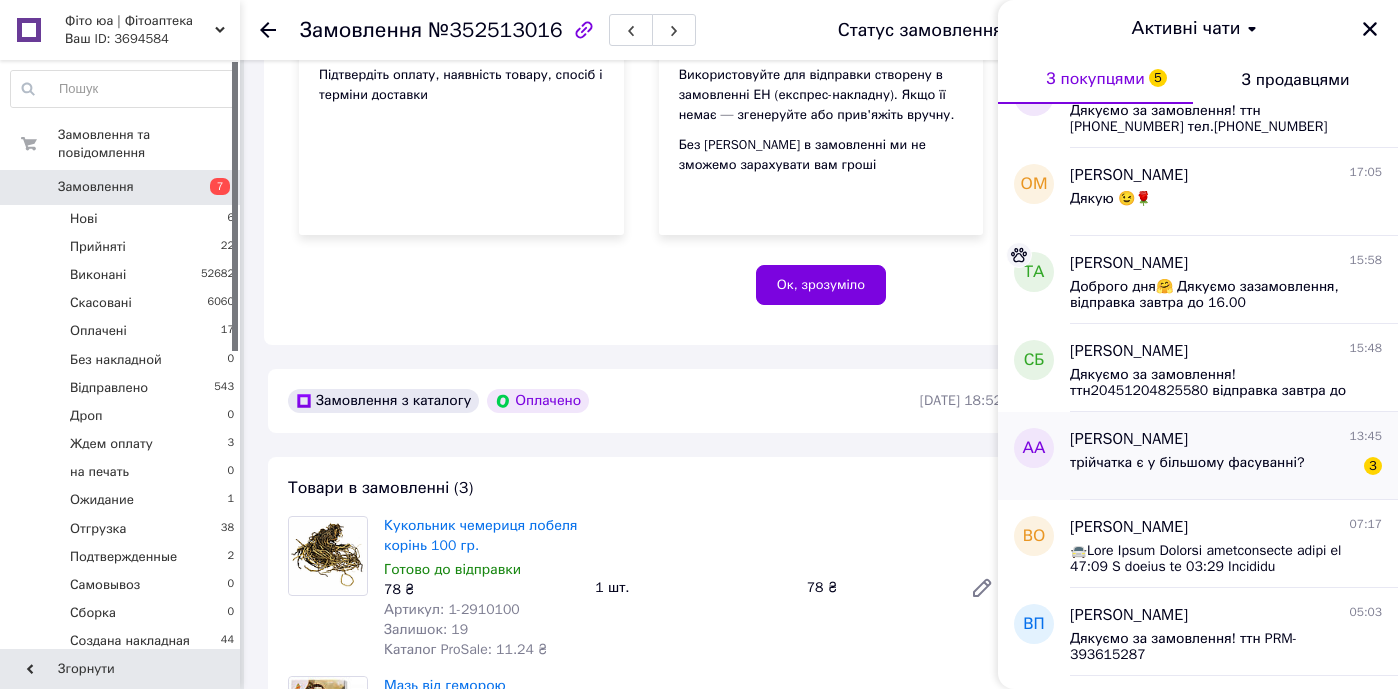 click on "Алена Антипова 13:45 трійчатка є у більшому фасуванні? 3" at bounding box center (1234, 456) 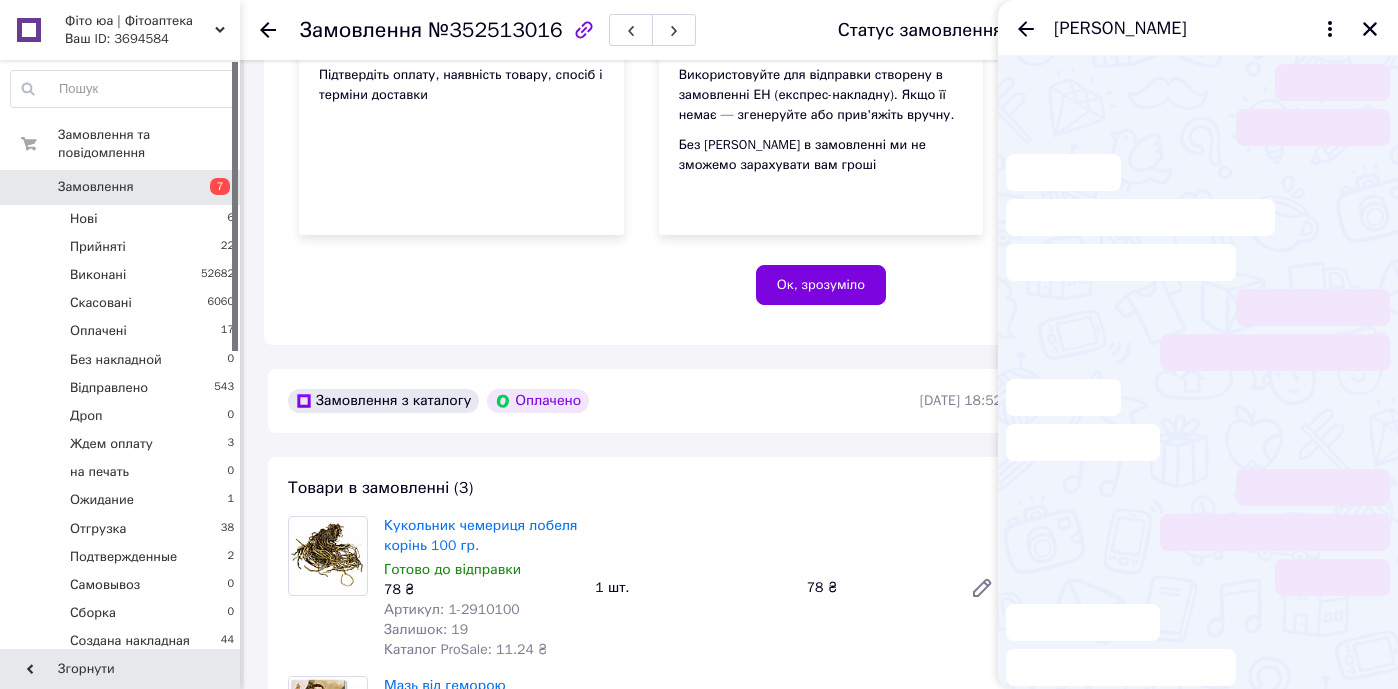 scroll, scrollTop: 487, scrollLeft: 0, axis: vertical 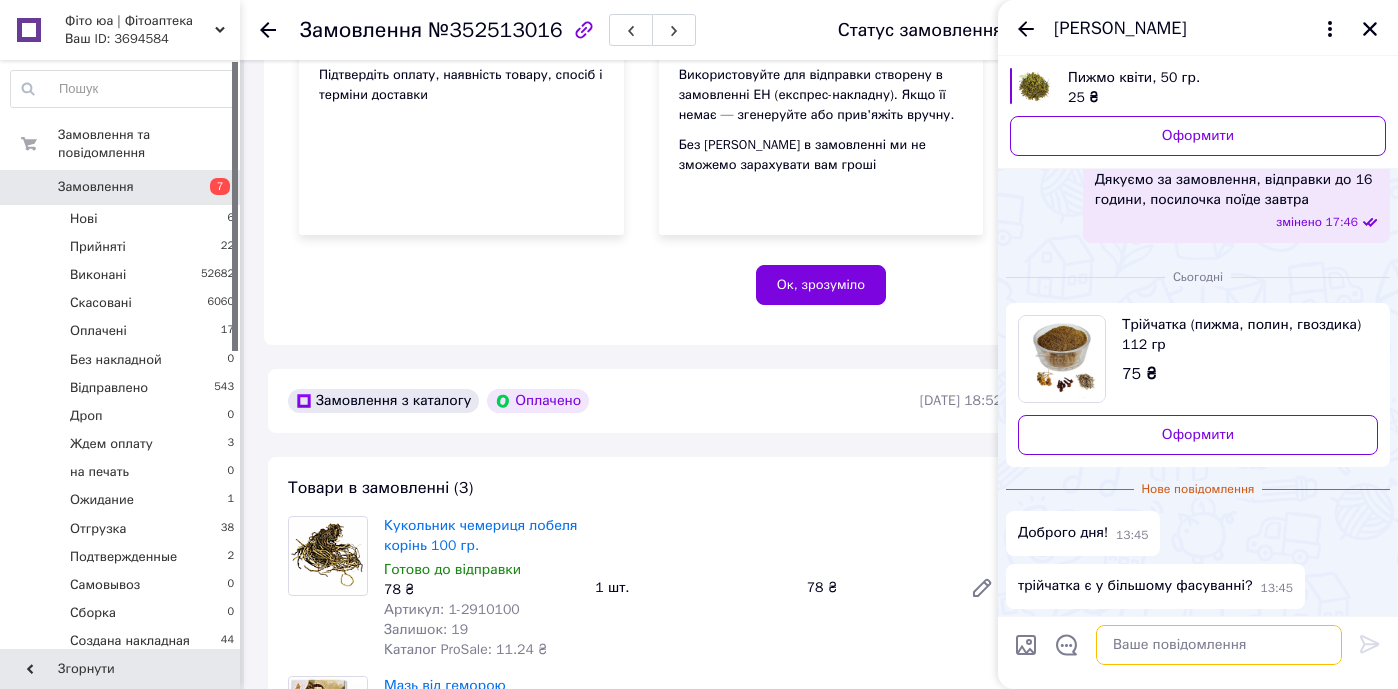 click at bounding box center [1219, 645] 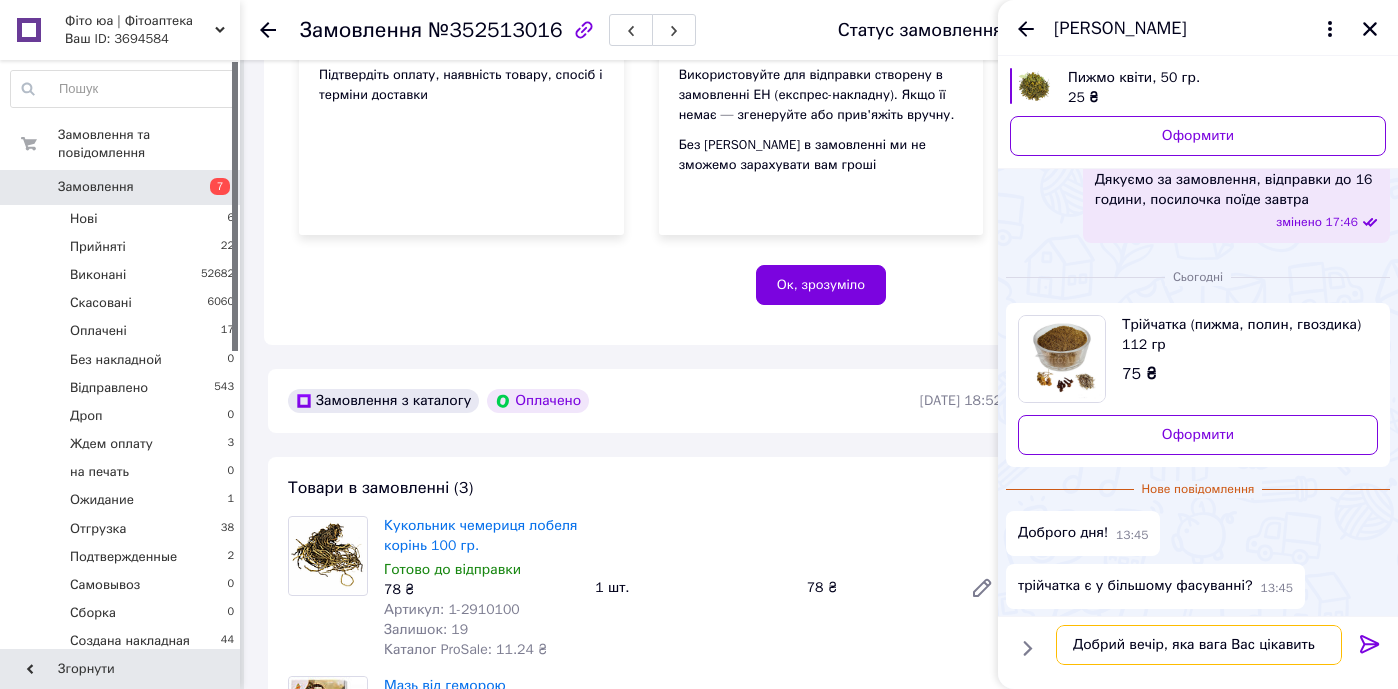 type on "Добрий вечір, яка вага Вас цікавить?" 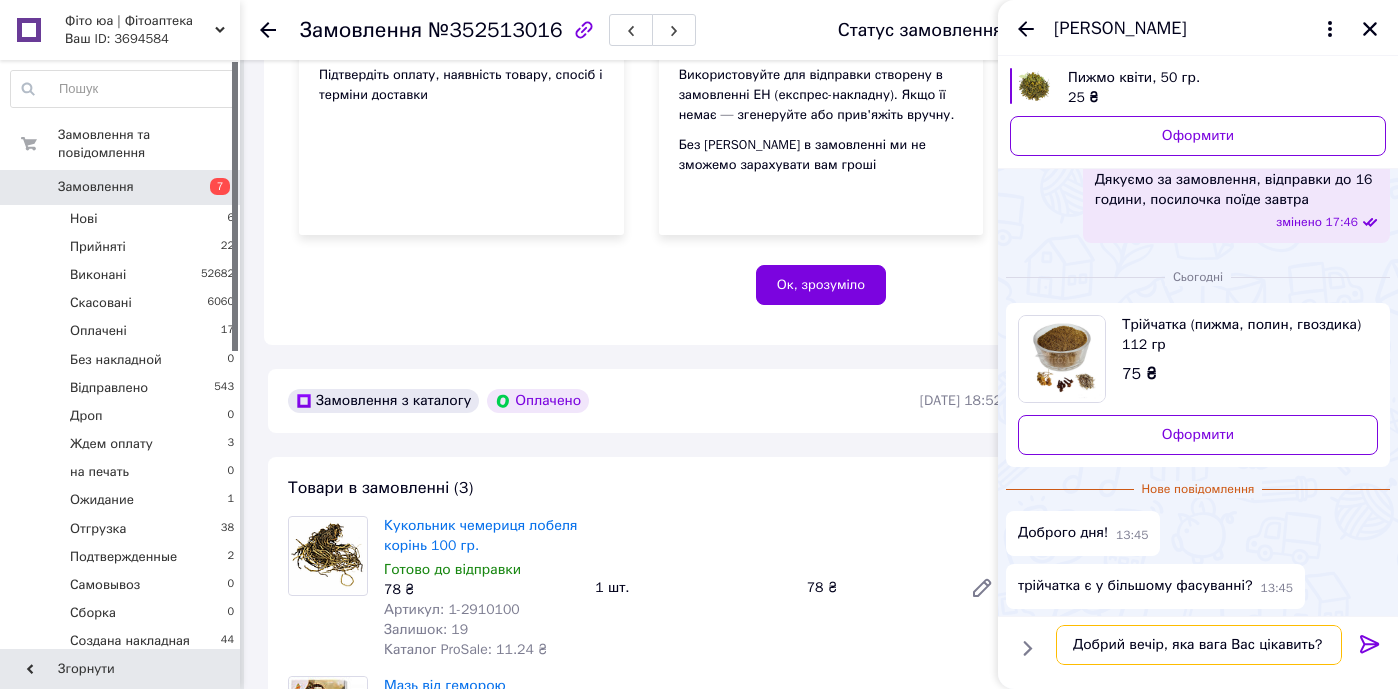 type 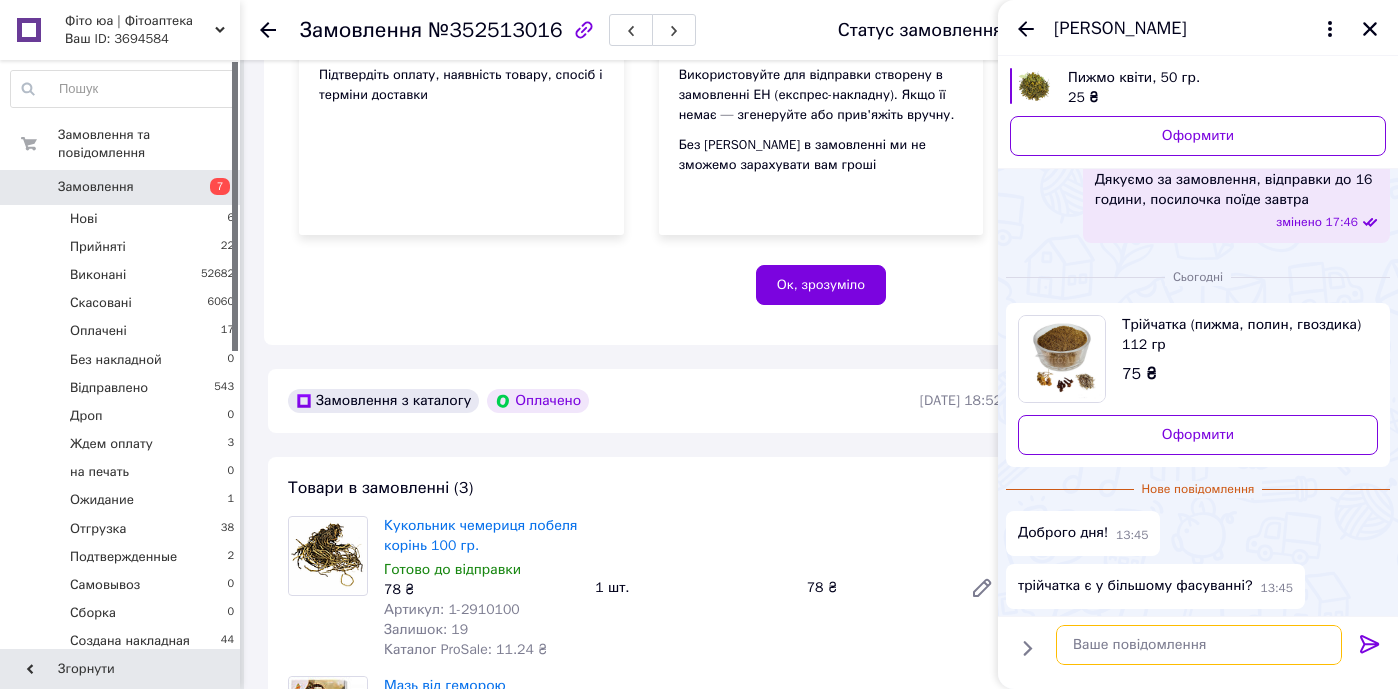 scroll, scrollTop: 473, scrollLeft: 0, axis: vertical 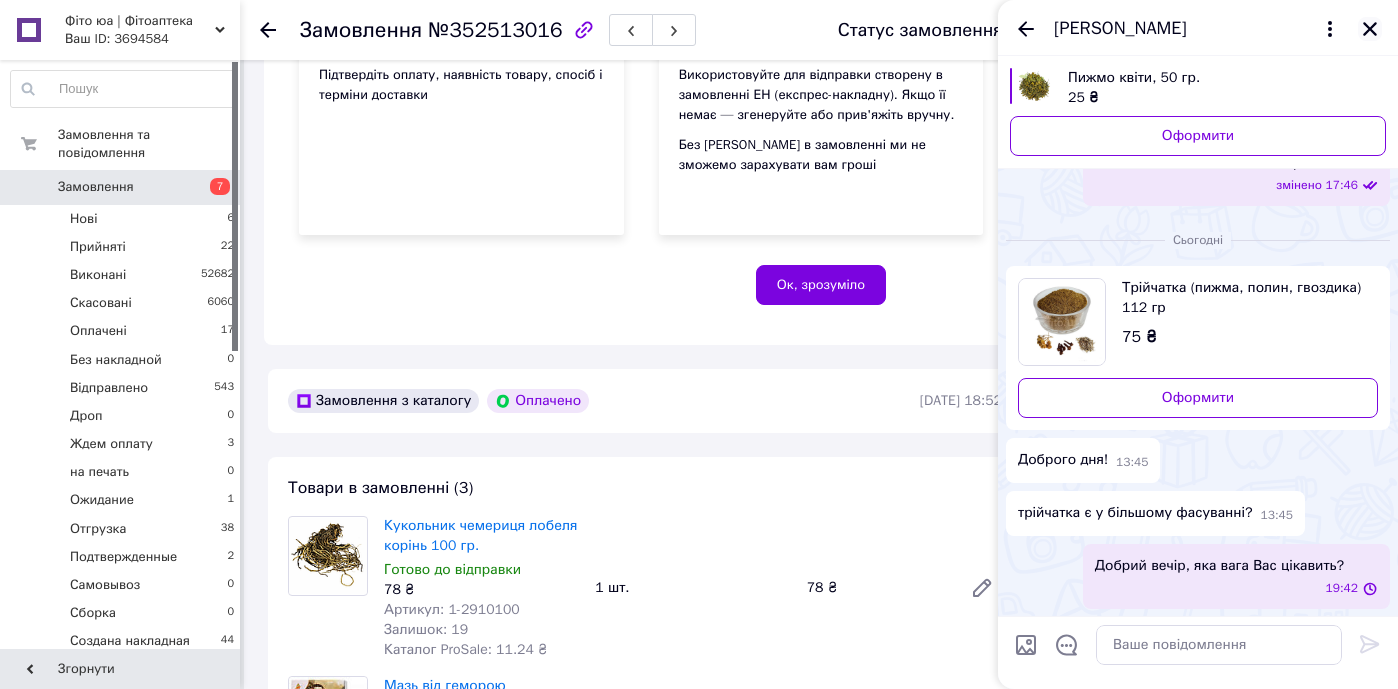 click 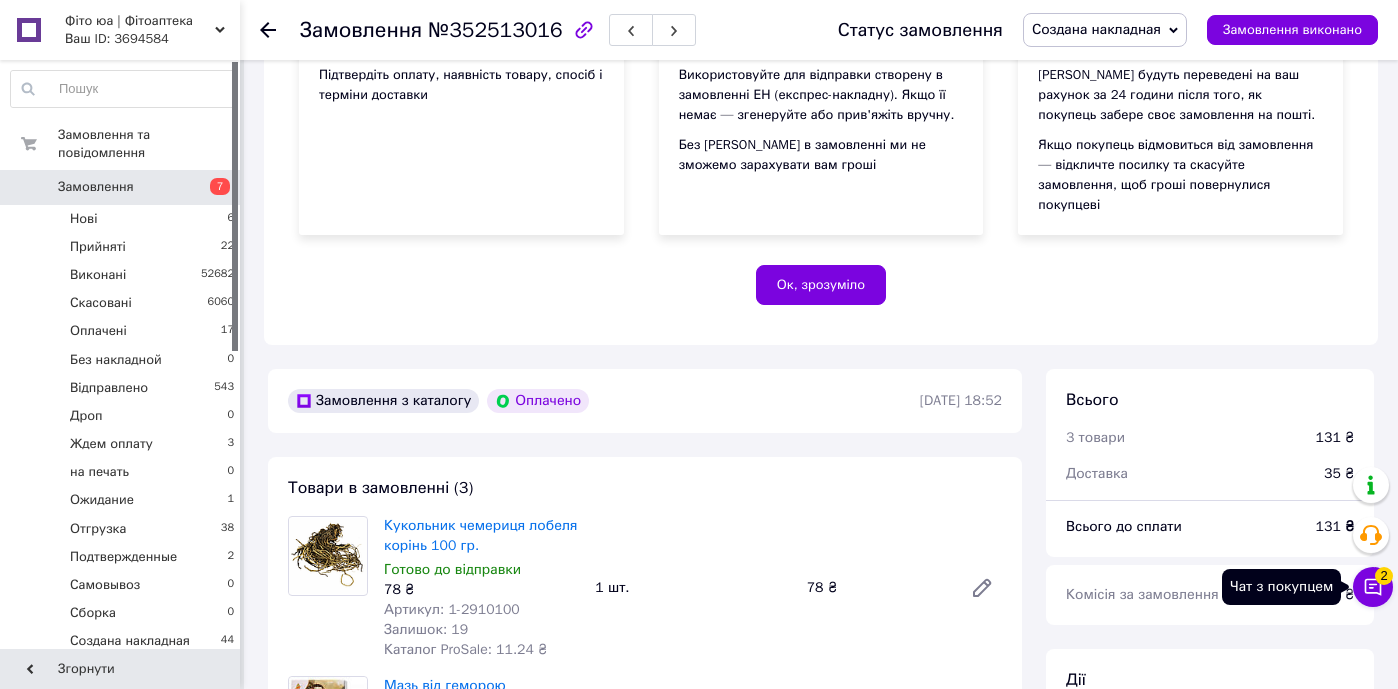 click 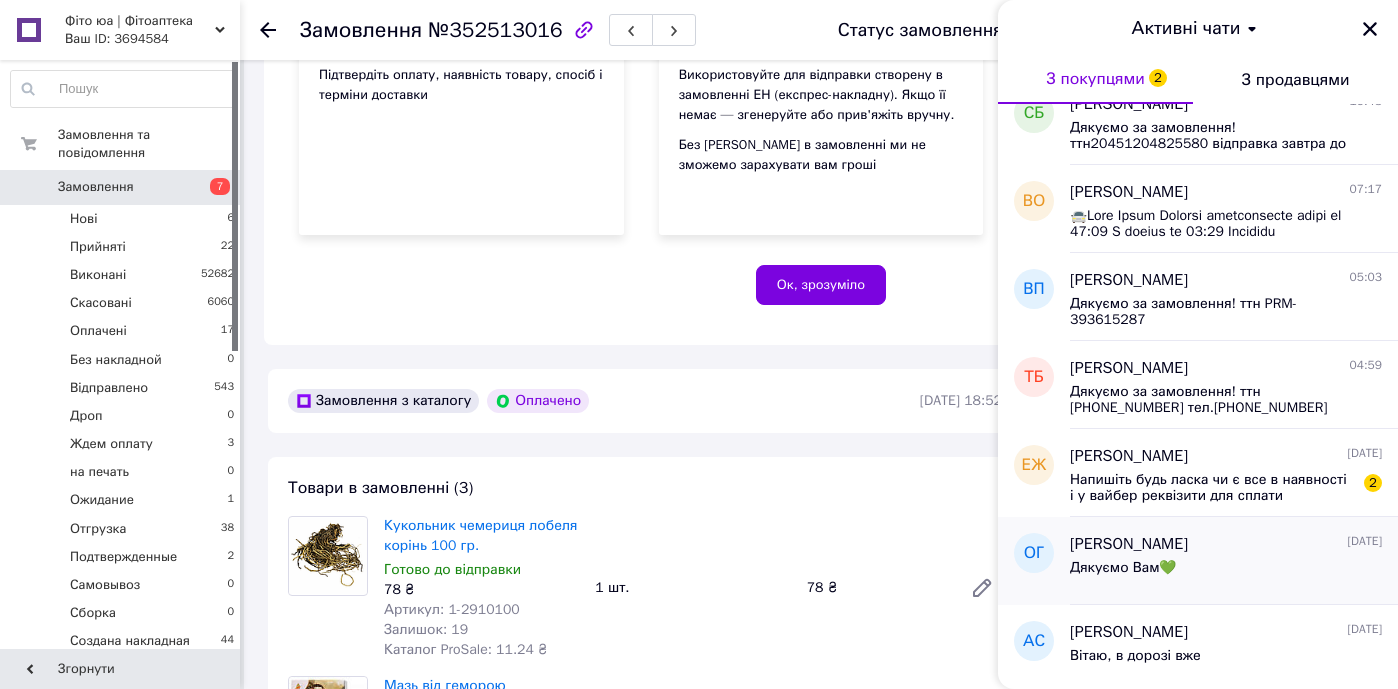 scroll, scrollTop: 578, scrollLeft: 0, axis: vertical 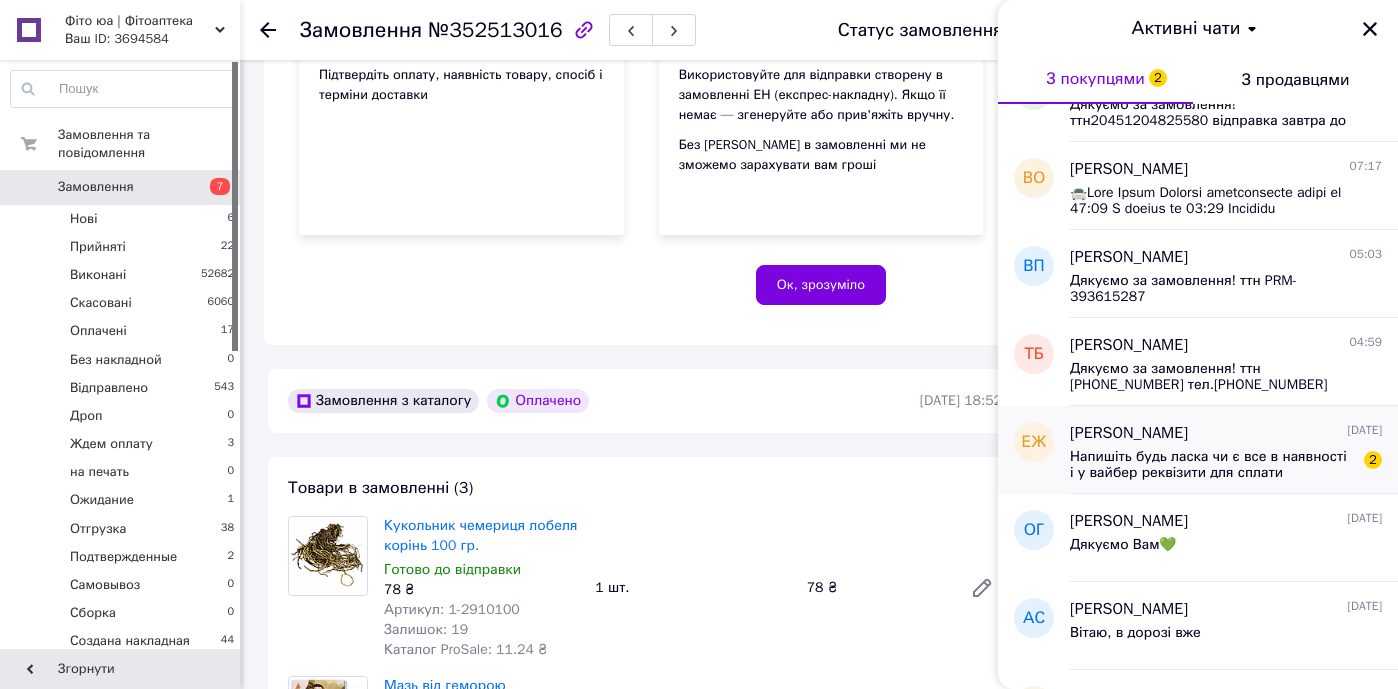 click on "Напишіть будь ласка чи є все в наявності і у вайбер реквізити для сплати надійшліть" at bounding box center [1212, 465] 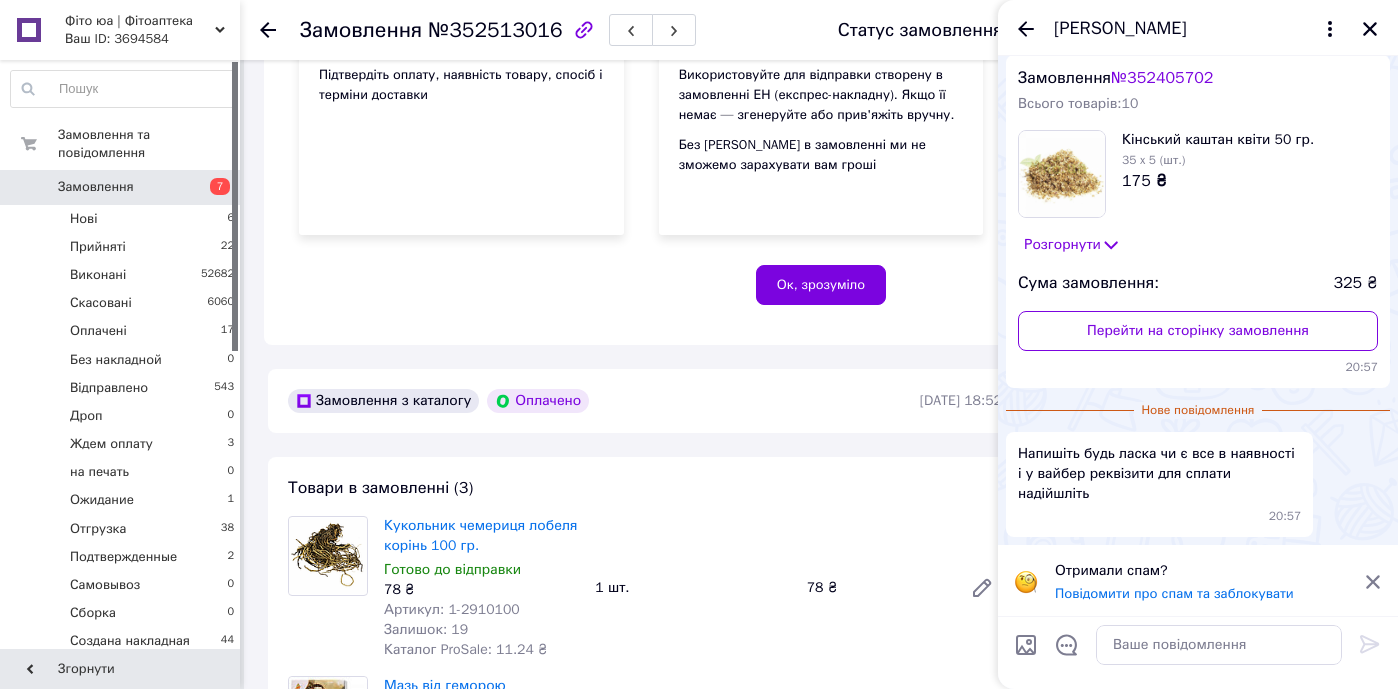 scroll, scrollTop: 52, scrollLeft: 0, axis: vertical 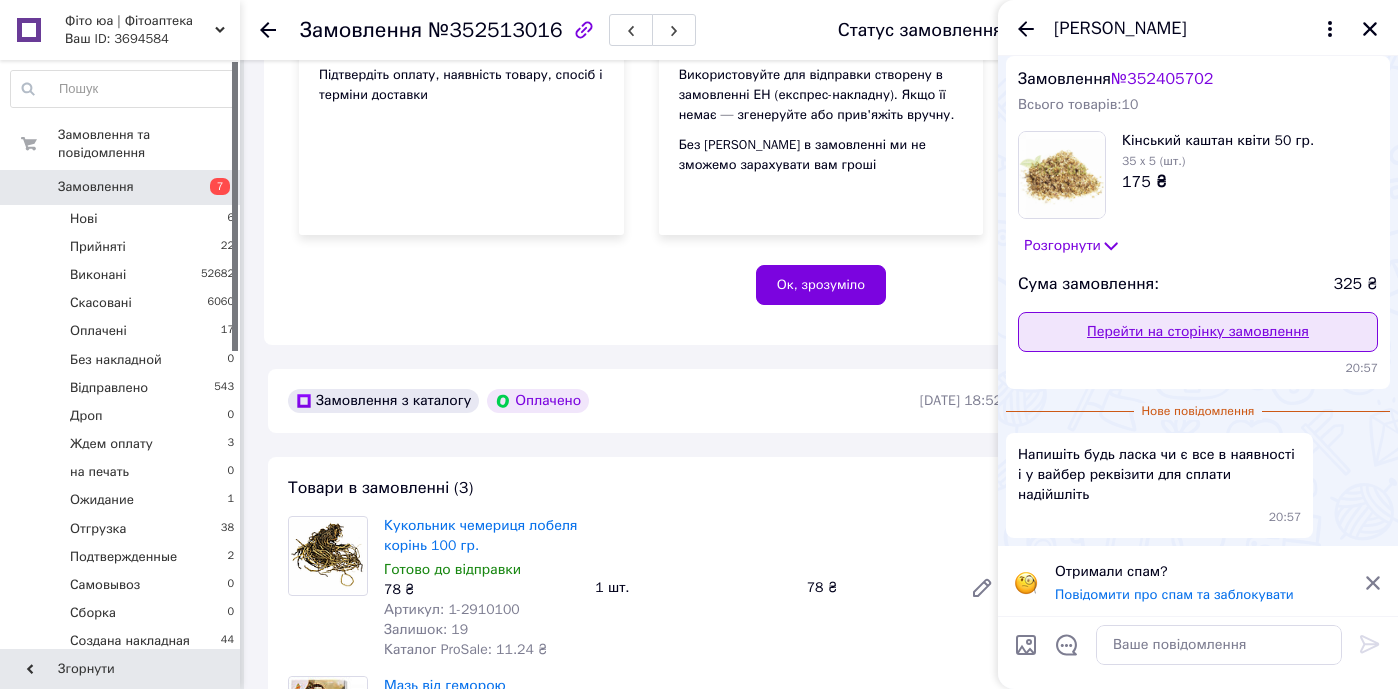 click on "Перейти на сторінку замовлення" at bounding box center (1198, 332) 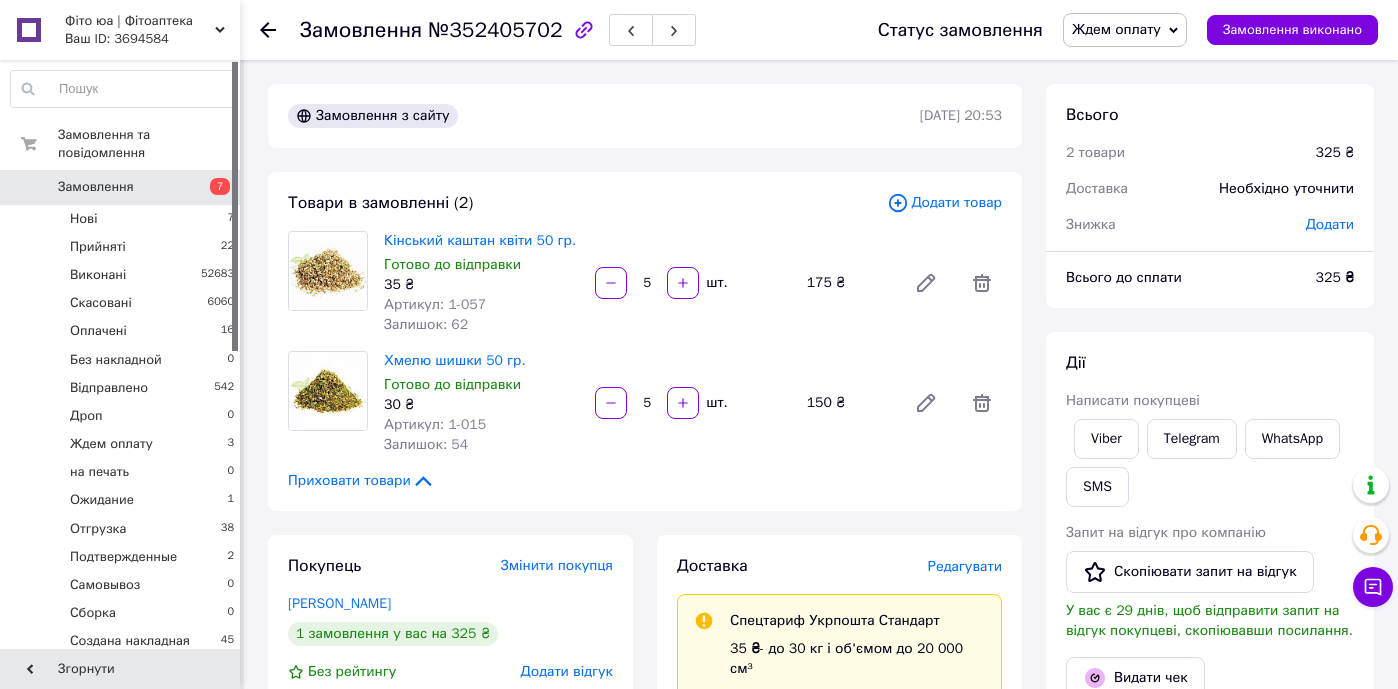 scroll, scrollTop: 0, scrollLeft: 0, axis: both 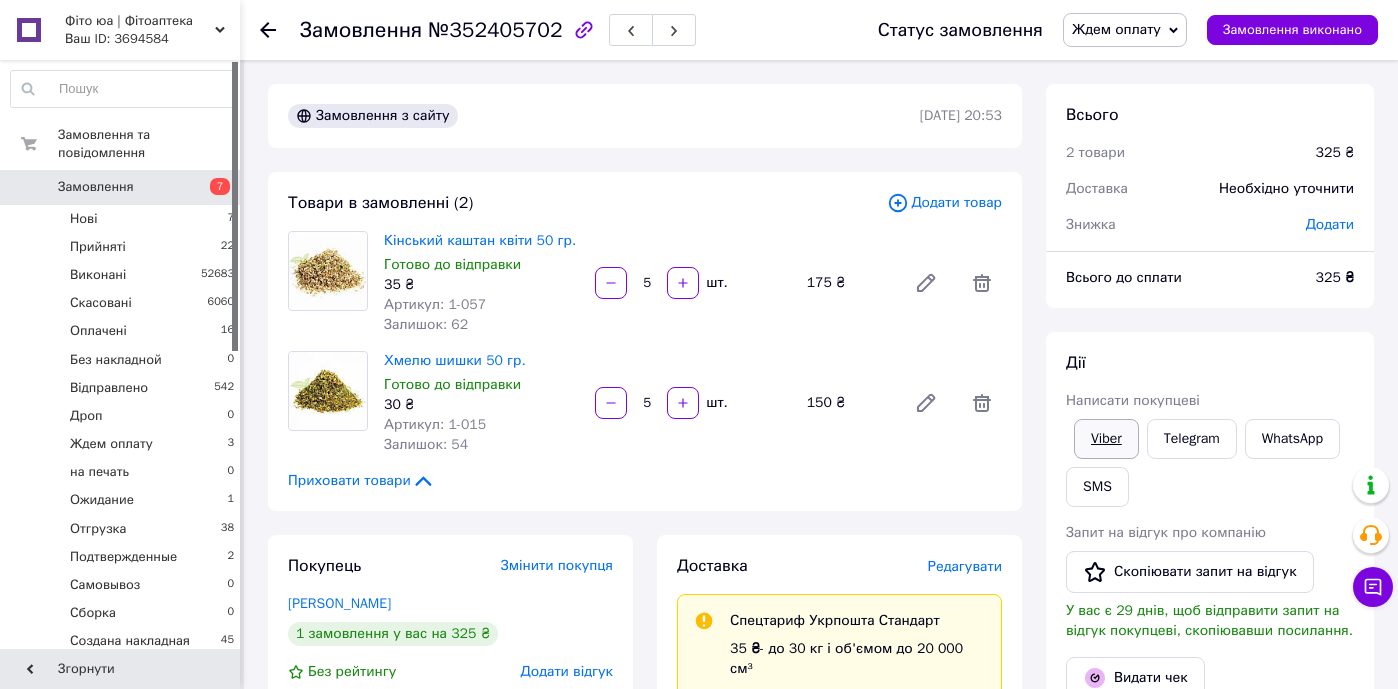 click on "Viber" at bounding box center (1106, 439) 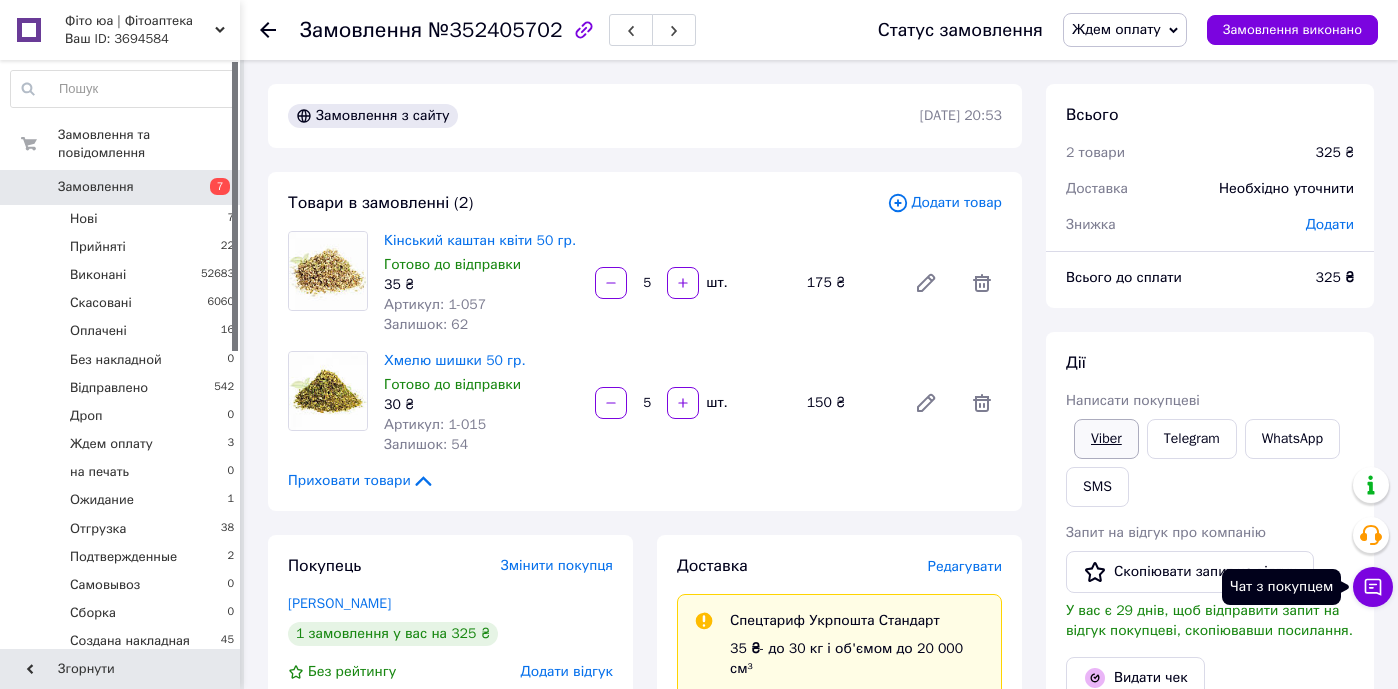 click on "Чат з покупцем" at bounding box center (1373, 587) 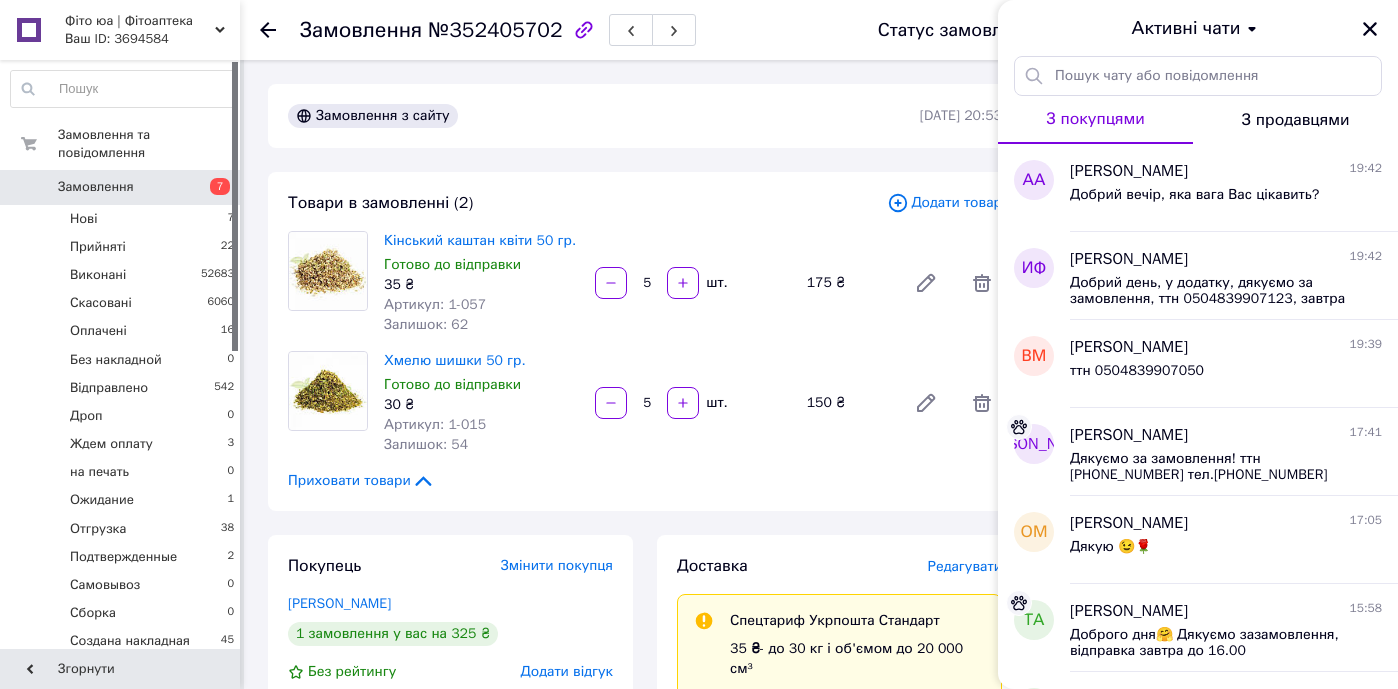 click on "Товари в замовленні (2) Додати товар Кінський каштан квіти 50 гр. Готово до відправки 35 ₴ Артикул: 1-057 Залишок: 62 5   шт. 175 ₴ Хмелю шишки 50 гр. Готово до відправки 30 ₴ Артикул: 1-015 Залишок: 54 5   шт. 150 ₴ Приховати товари" at bounding box center (645, 341) 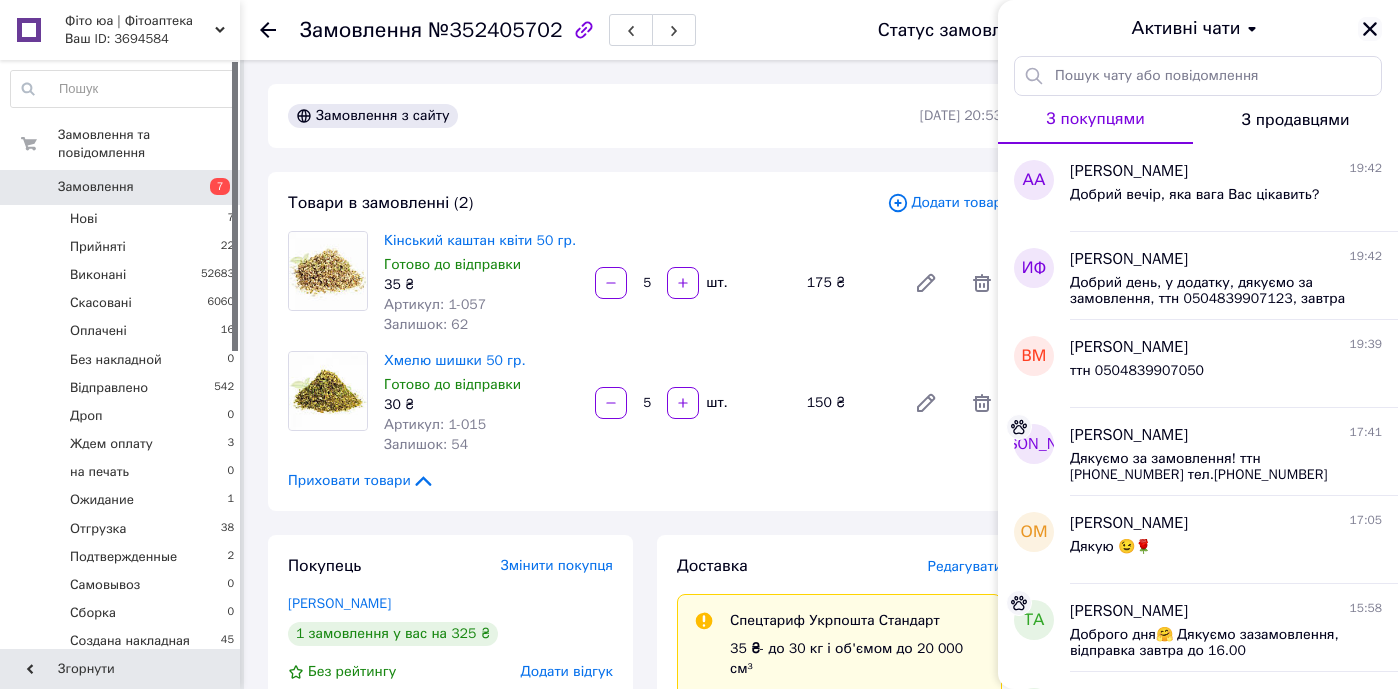 click 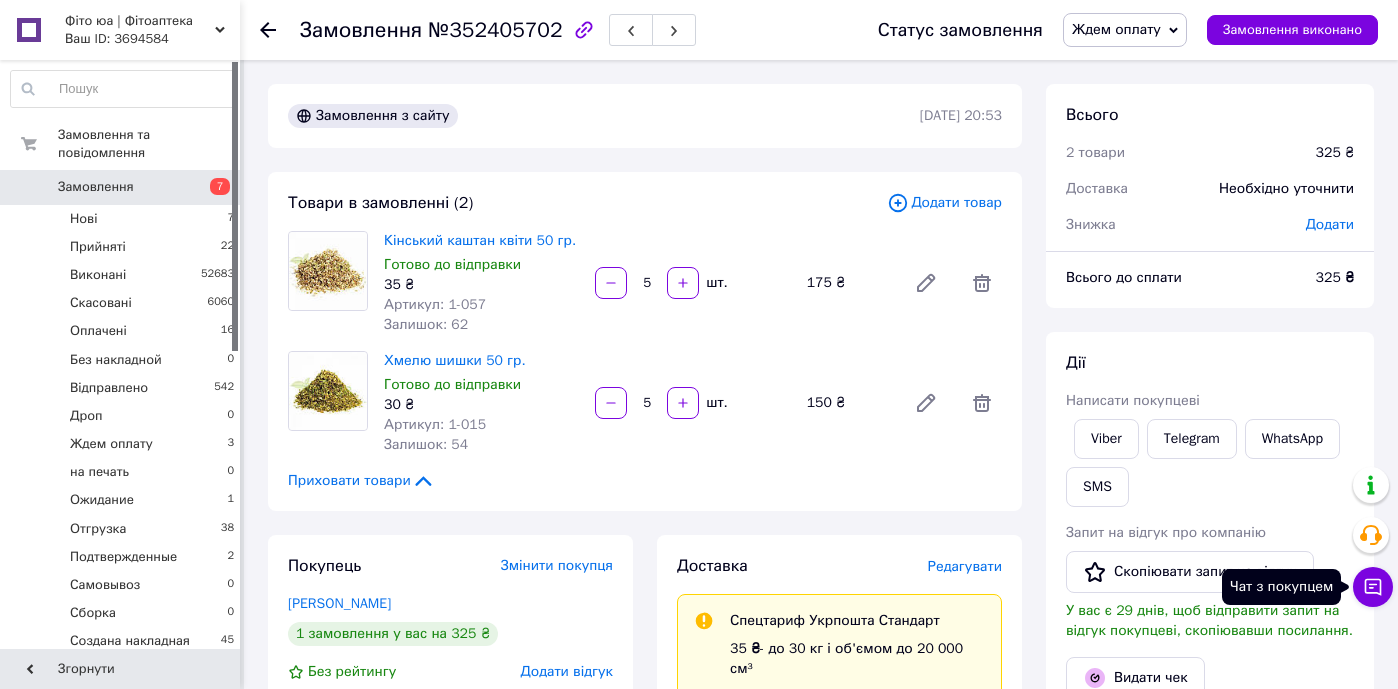 click 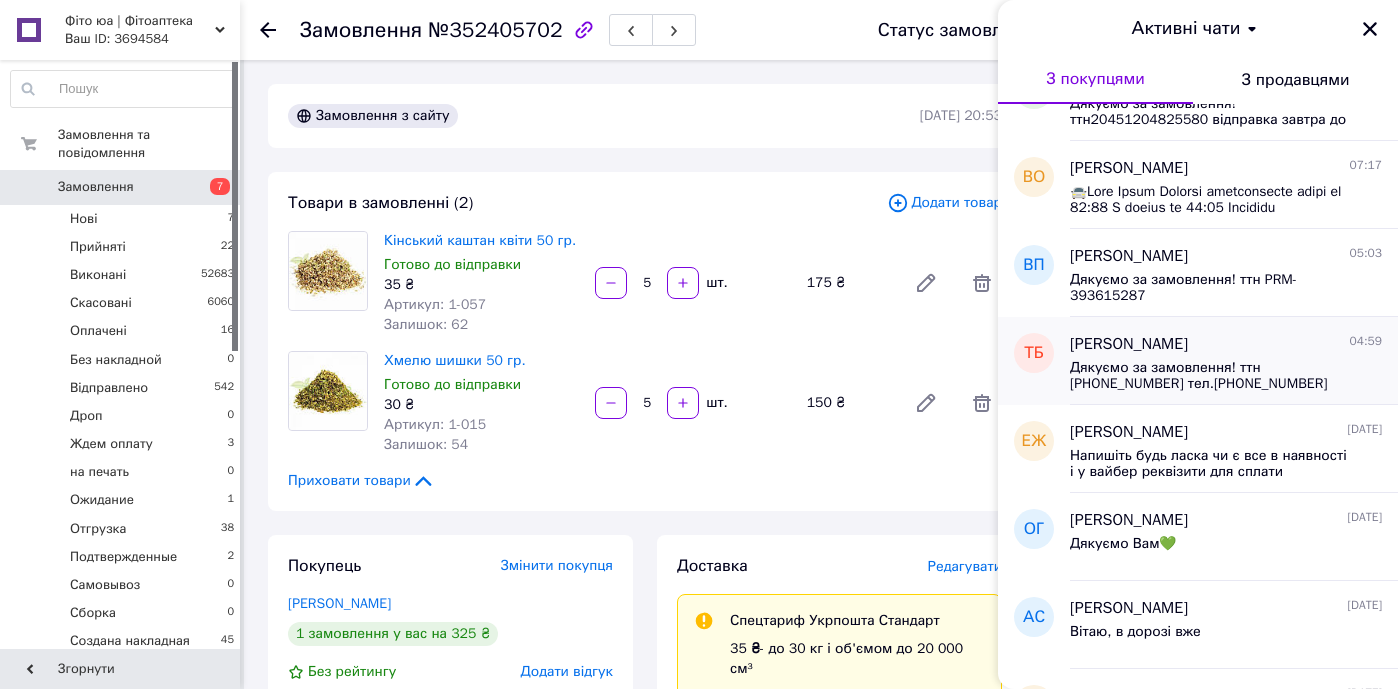 scroll, scrollTop: 584, scrollLeft: 0, axis: vertical 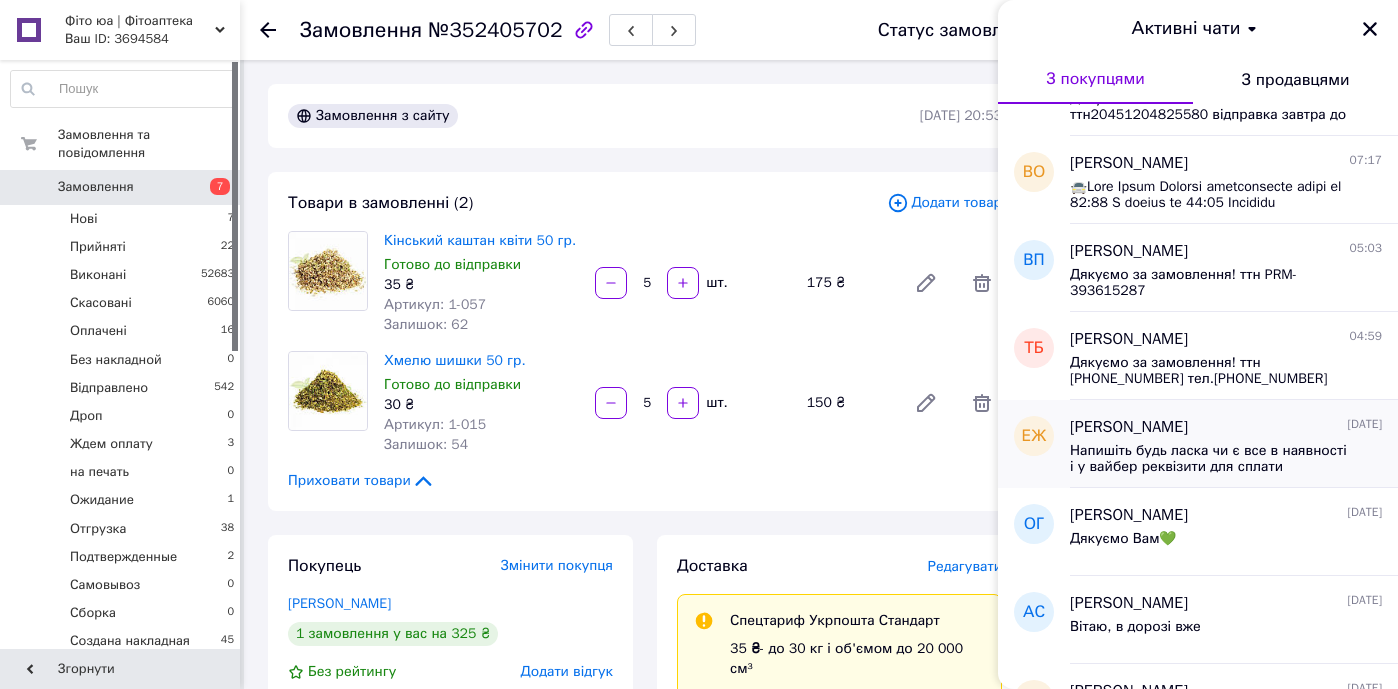 click on "Елена Жура 12.07.2025" at bounding box center (1226, 427) 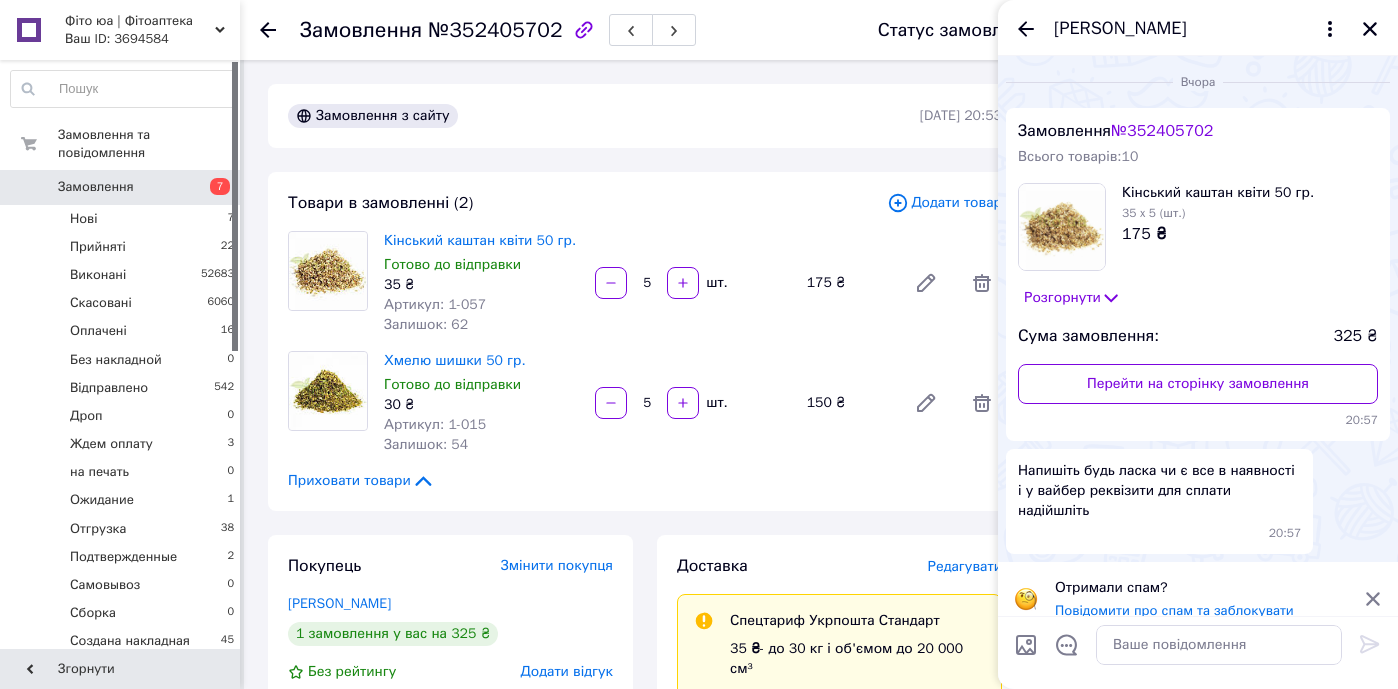 scroll, scrollTop: 16, scrollLeft: 0, axis: vertical 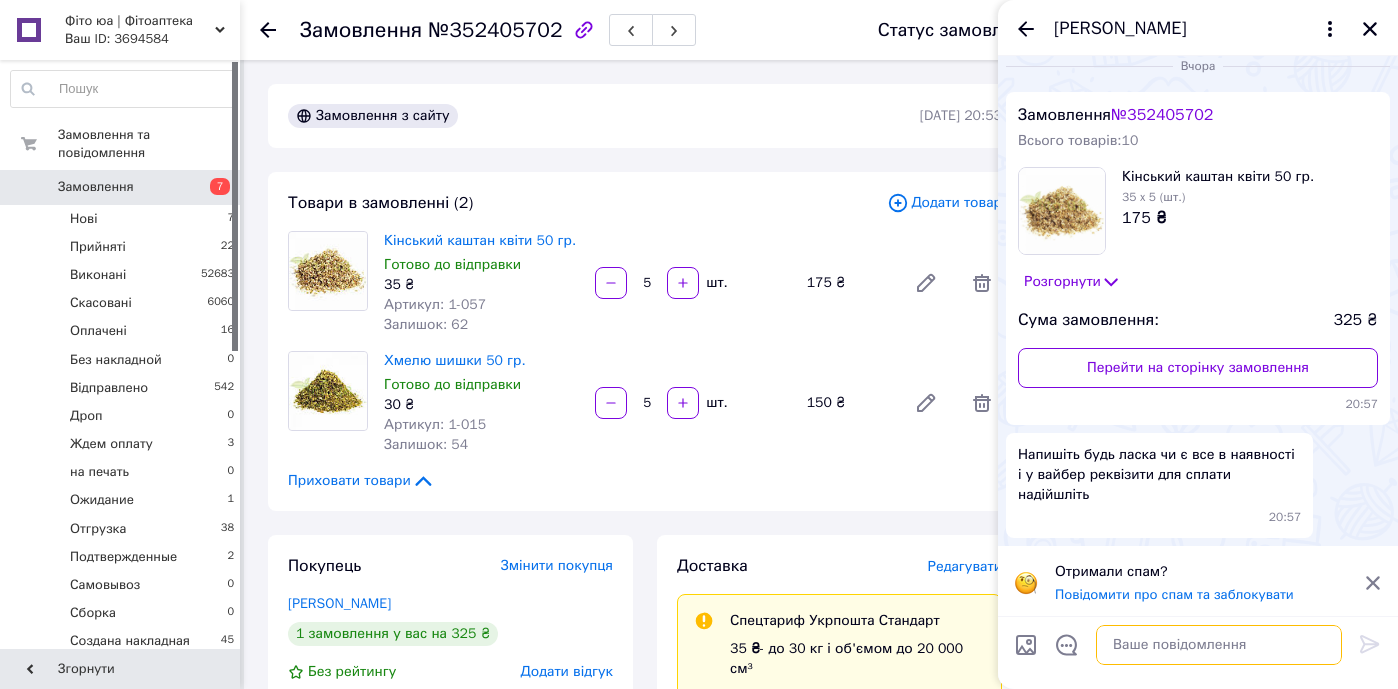 click at bounding box center (1219, 645) 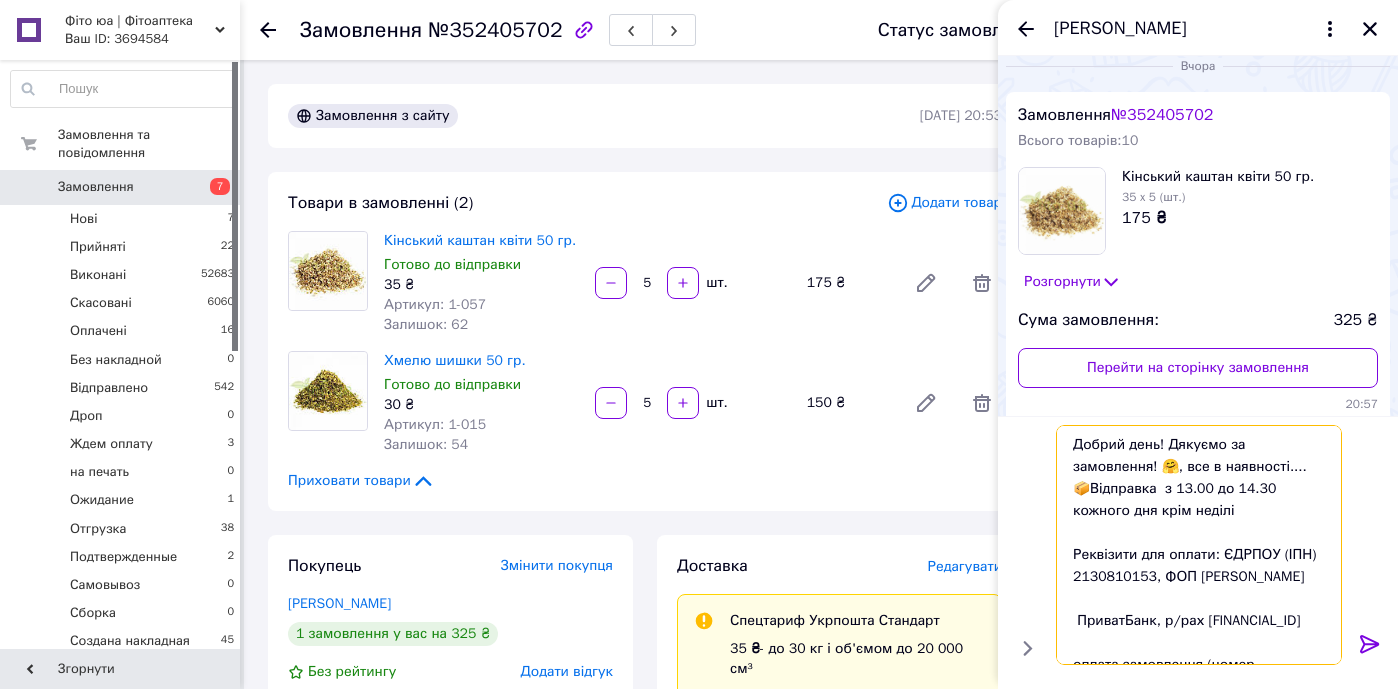 scroll, scrollTop: 0, scrollLeft: 0, axis: both 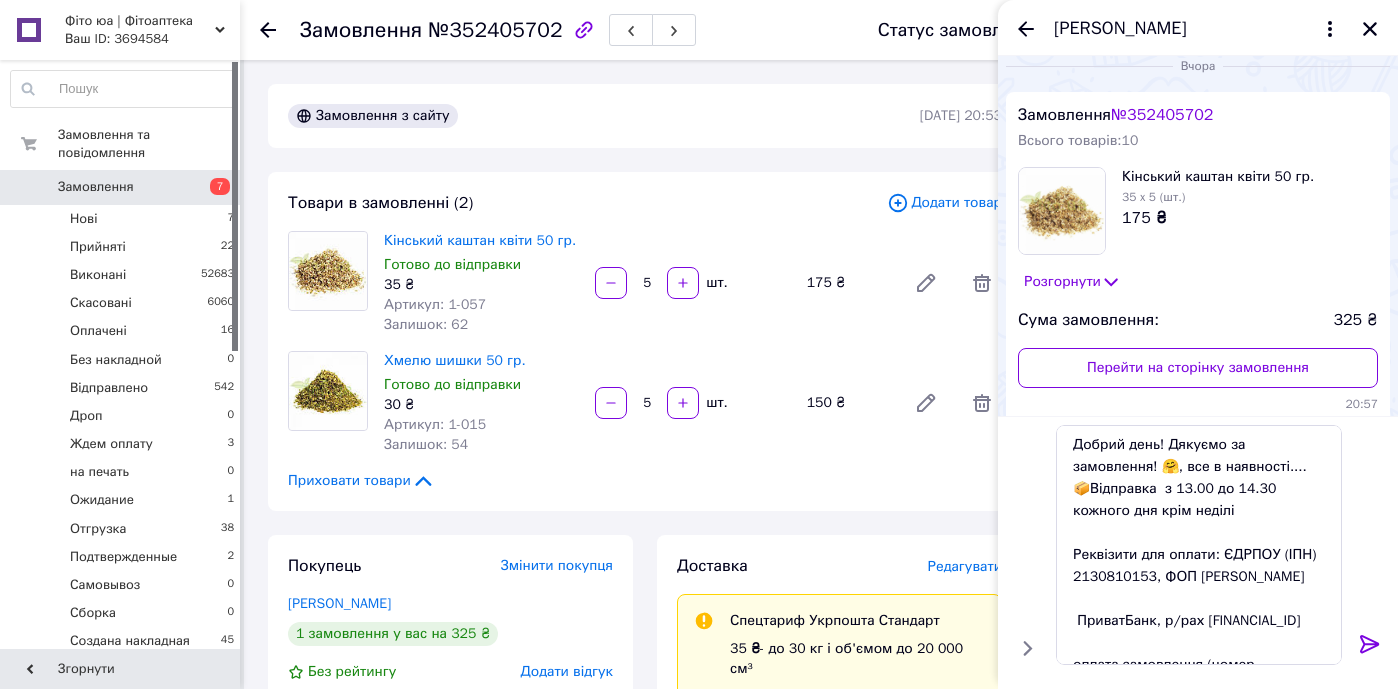 click 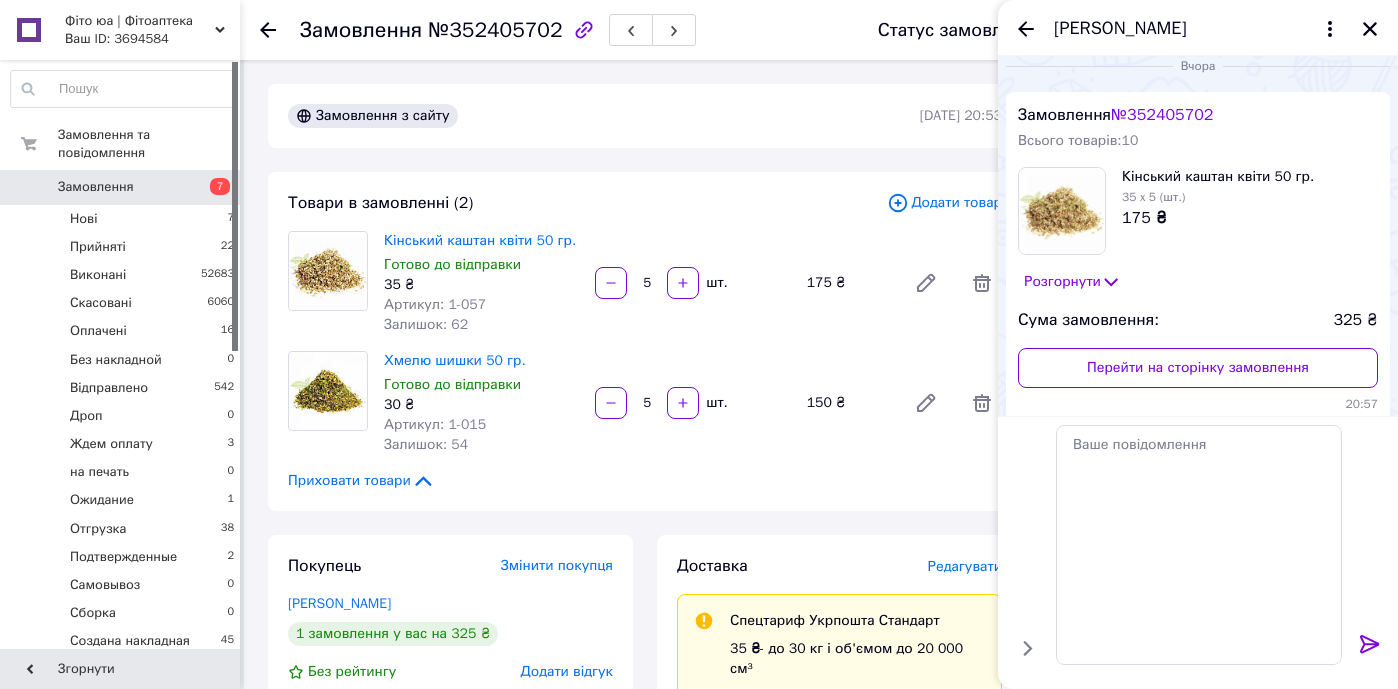 scroll, scrollTop: 392, scrollLeft: 0, axis: vertical 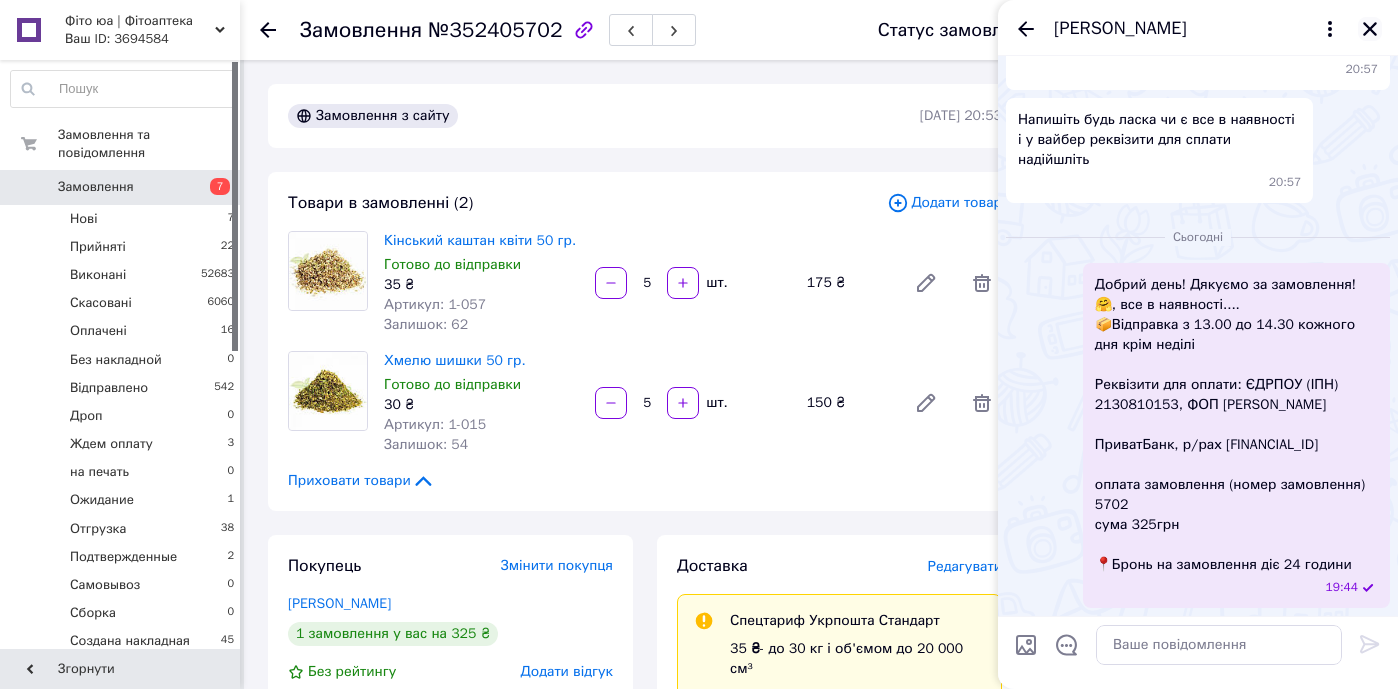click 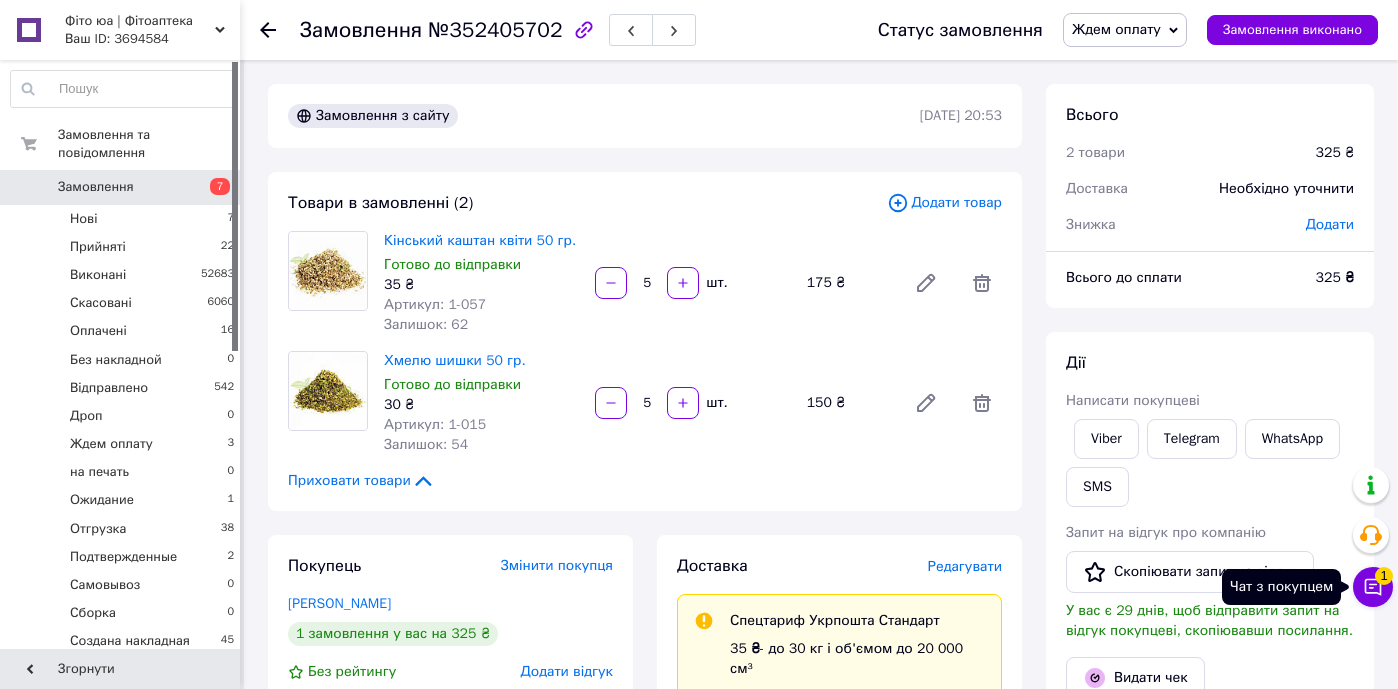 click 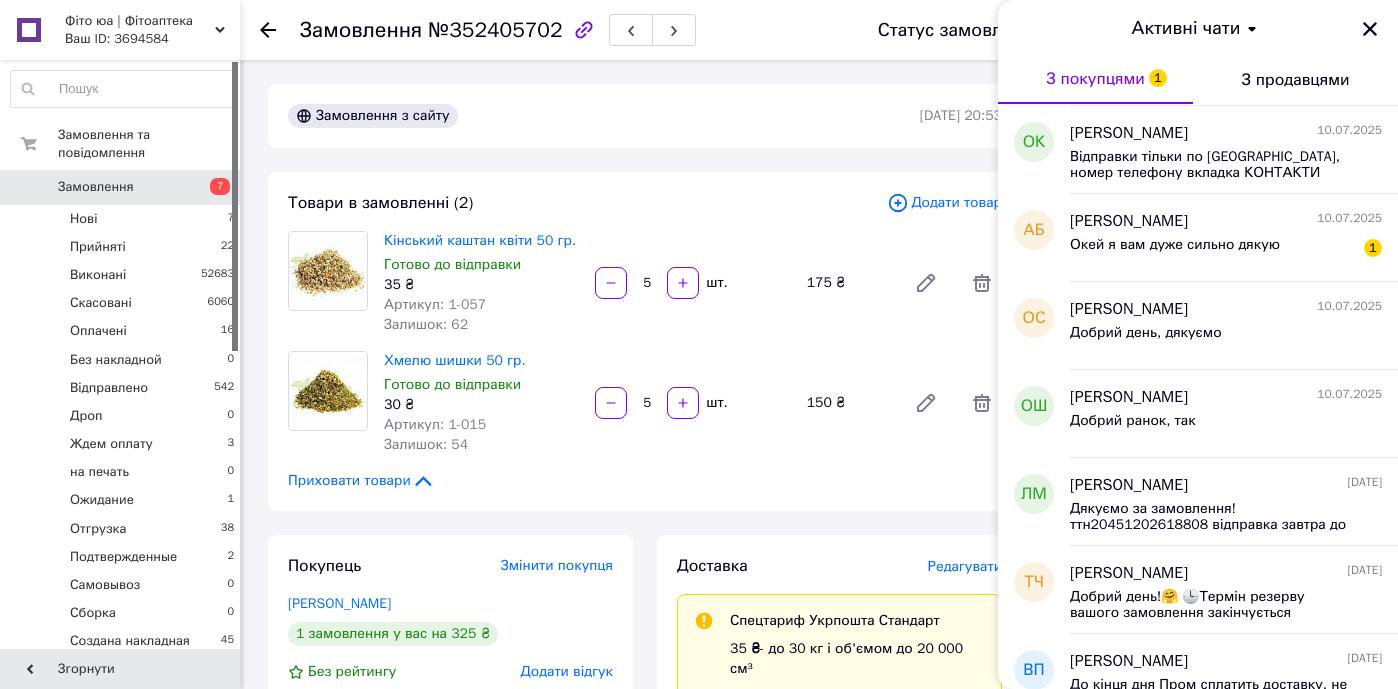 scroll, scrollTop: 2901, scrollLeft: 0, axis: vertical 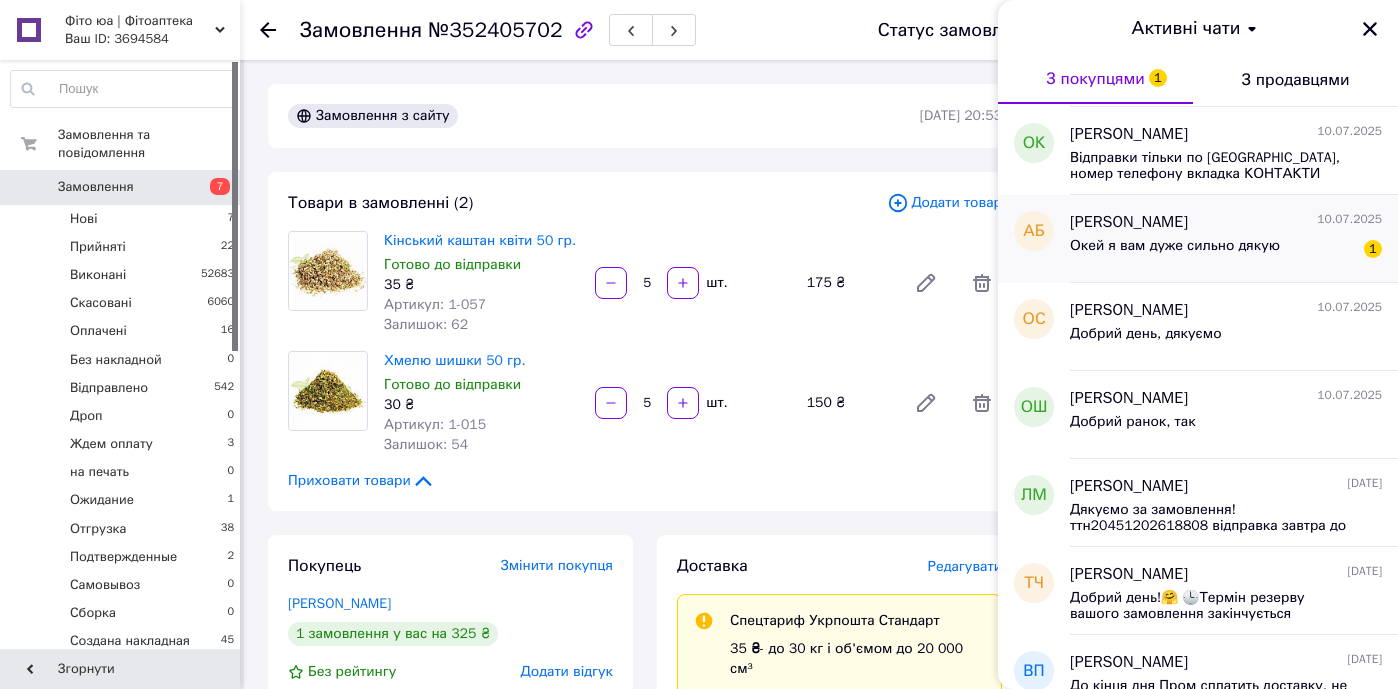 click on "Окей я вам дуже сильно дякую 1" at bounding box center (1226, 250) 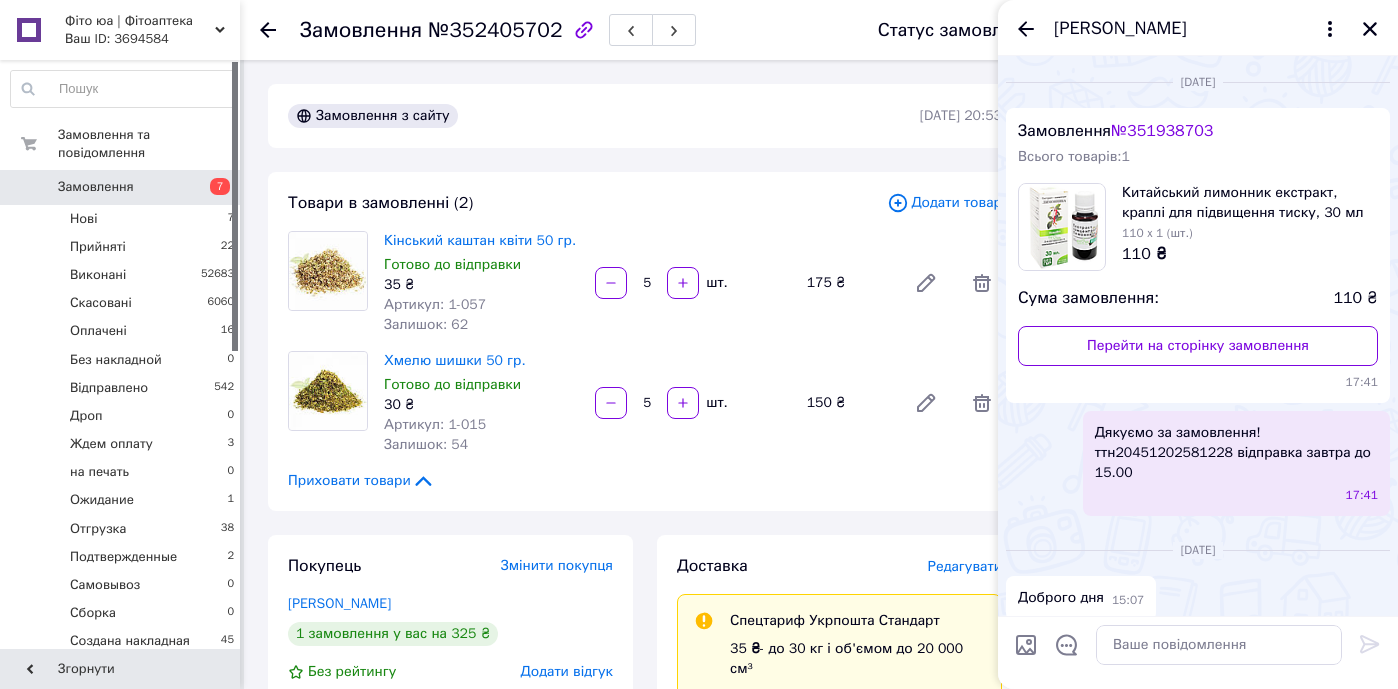 scroll, scrollTop: 266, scrollLeft: 0, axis: vertical 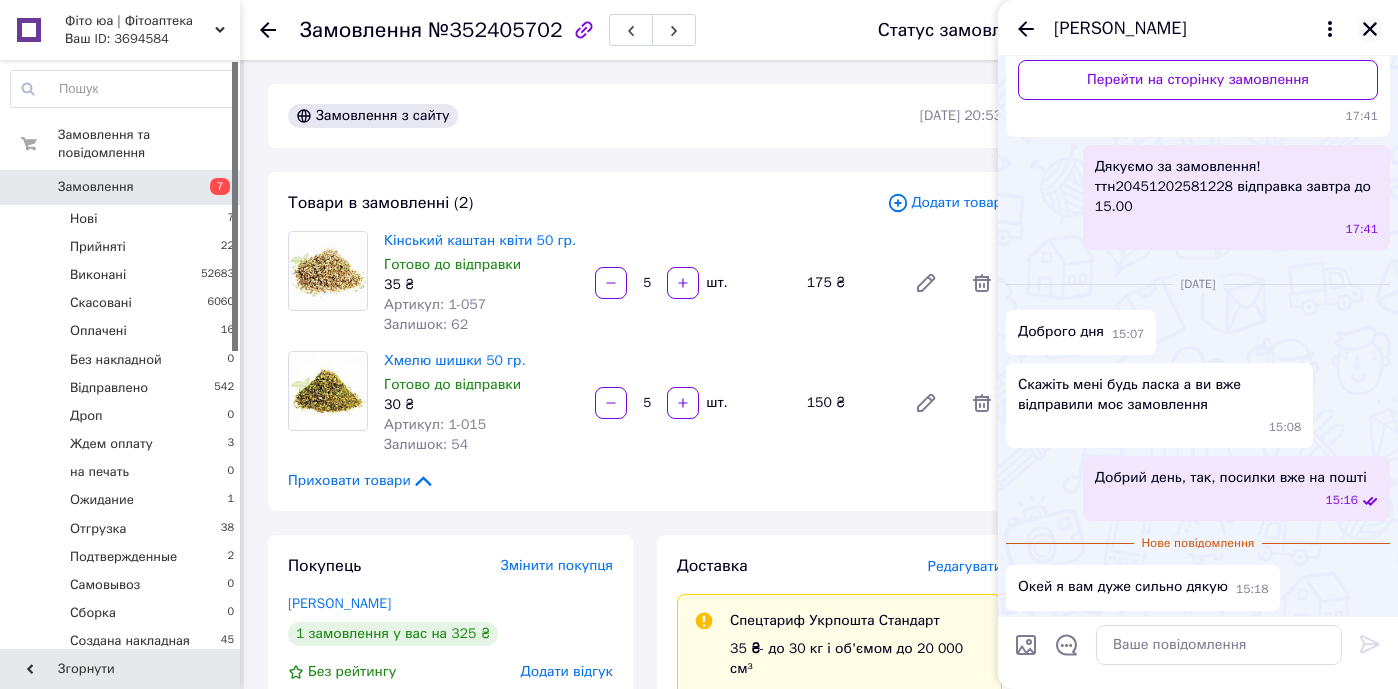 click 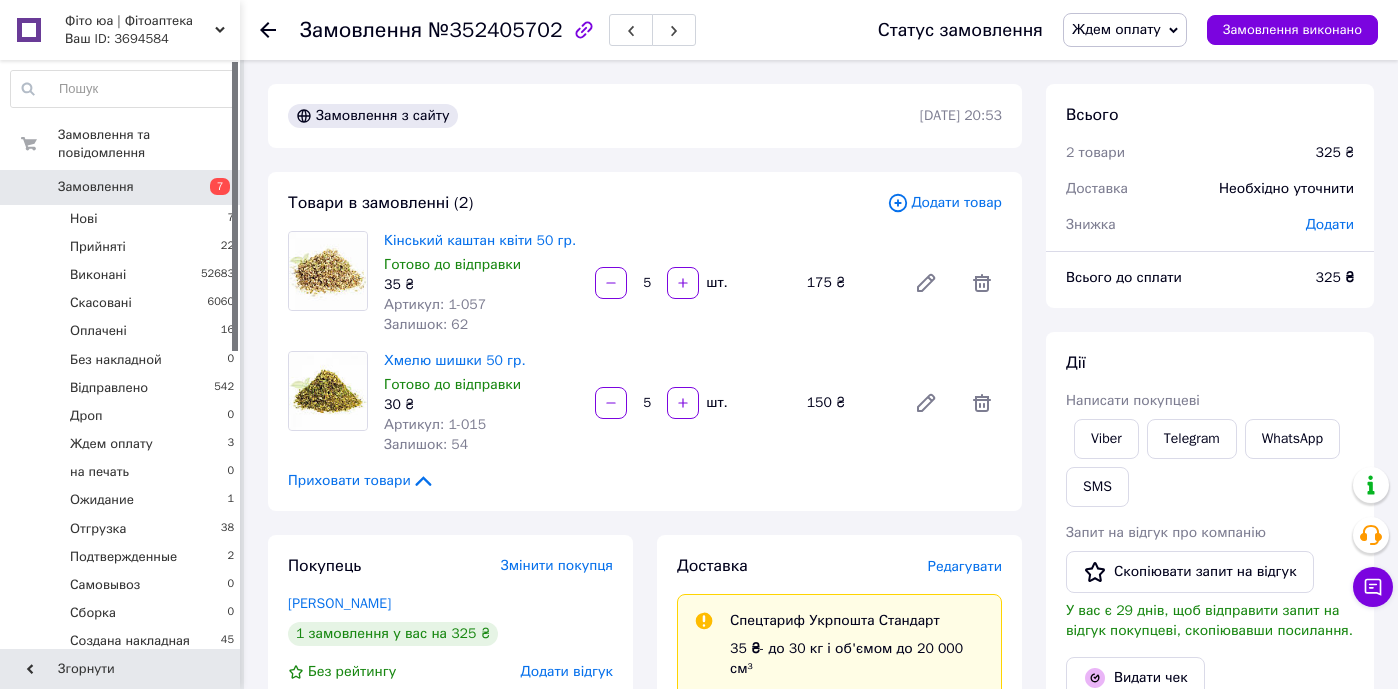 click on "Замовлення" at bounding box center (121, 187) 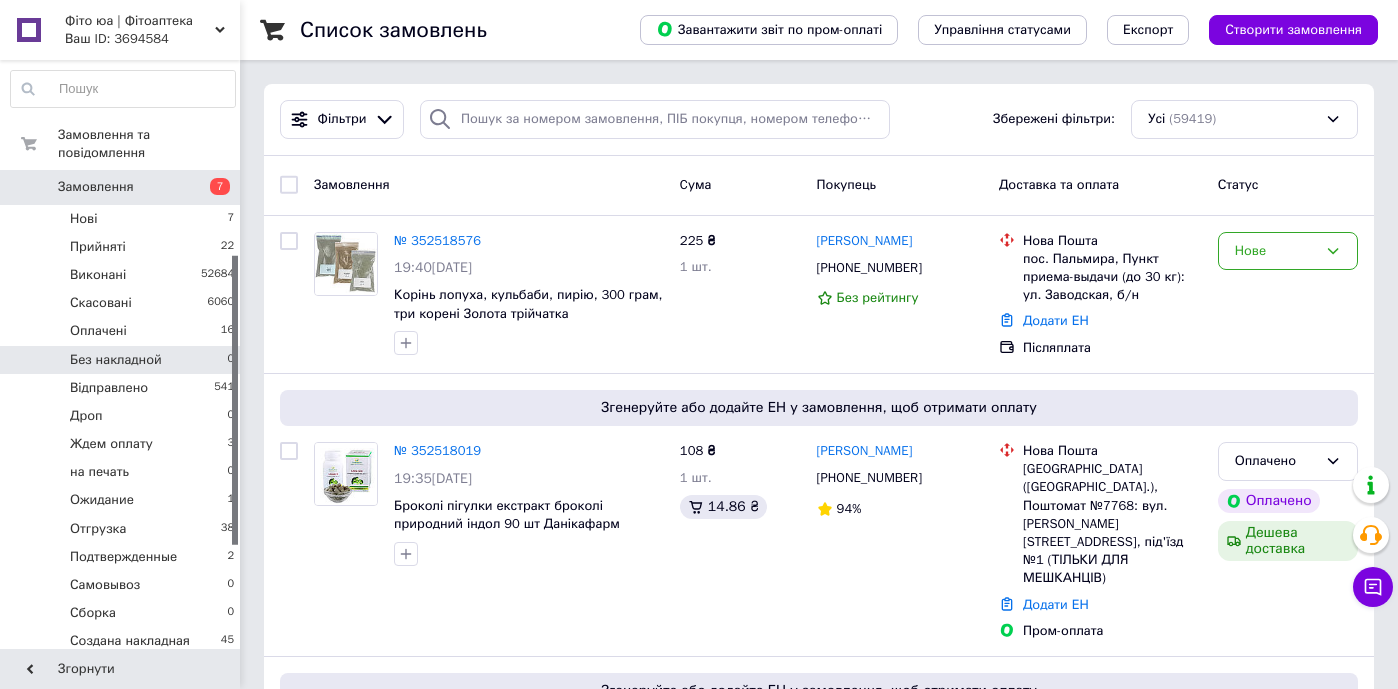 scroll, scrollTop: 426, scrollLeft: 0, axis: vertical 